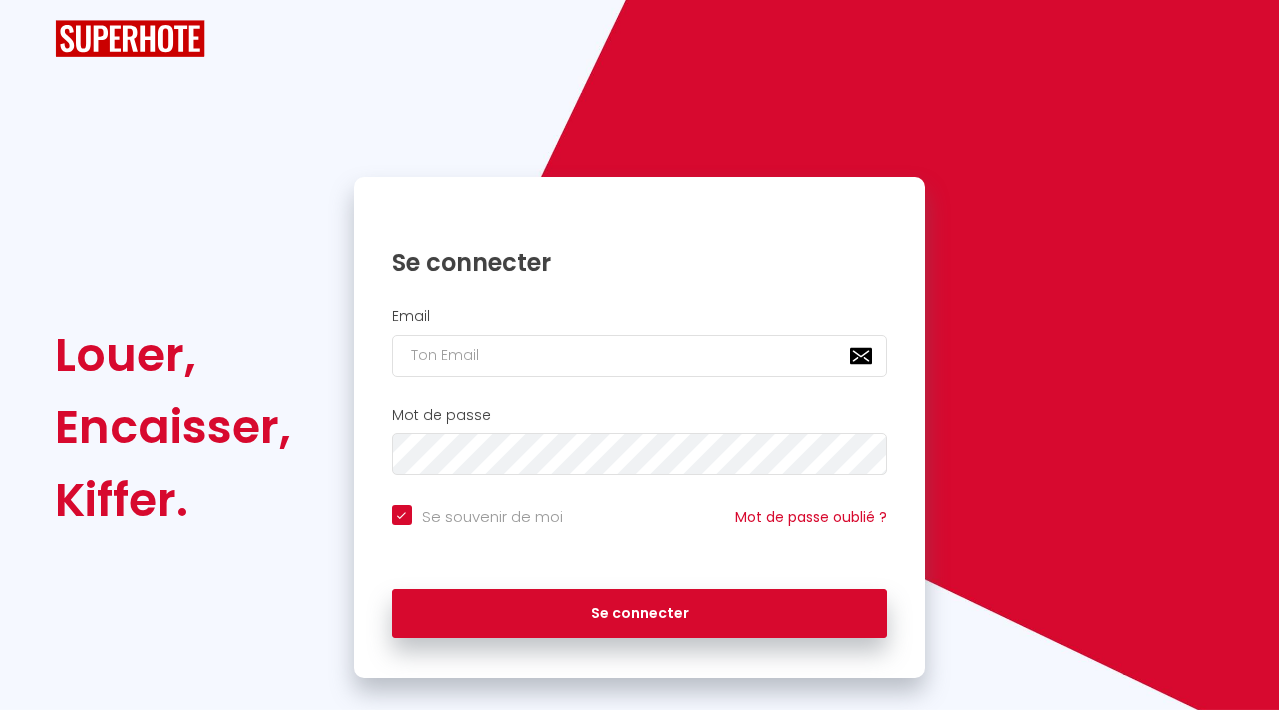 scroll, scrollTop: 0, scrollLeft: 0, axis: both 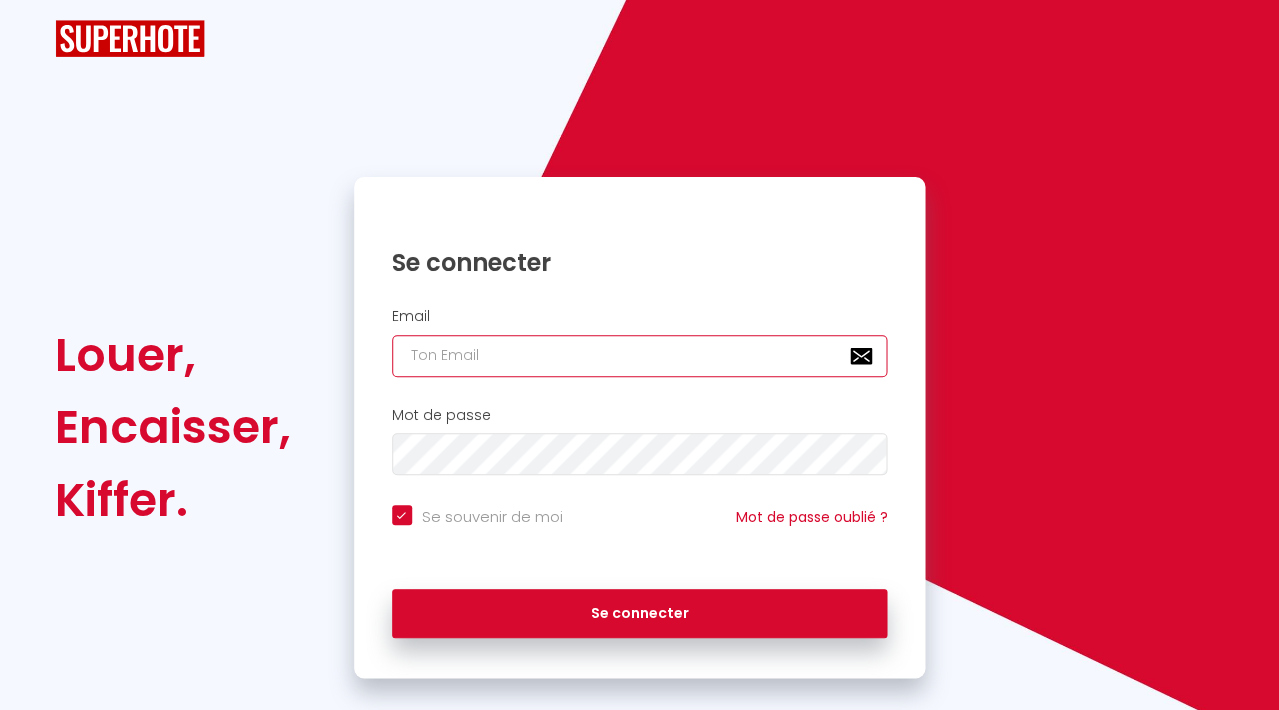 type on "[EMAIL_ADDRESS][DOMAIN_NAME]" 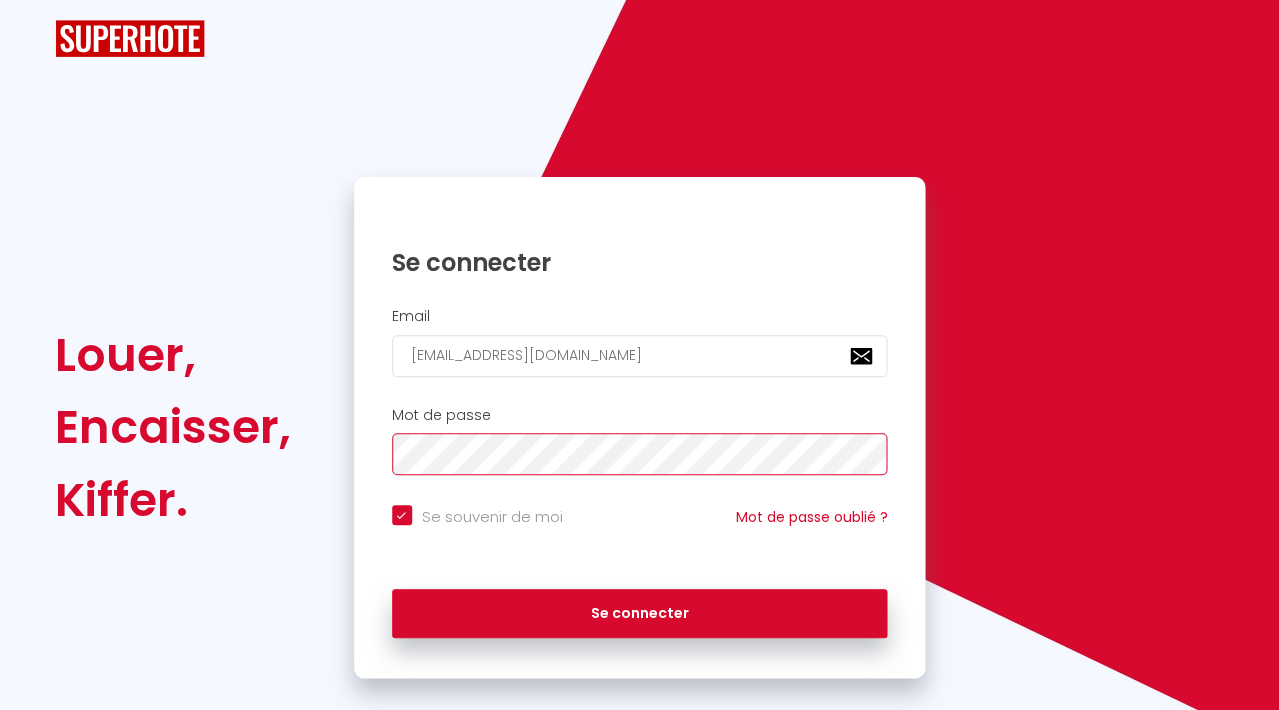 click on "Se connecter" at bounding box center (640, 614) 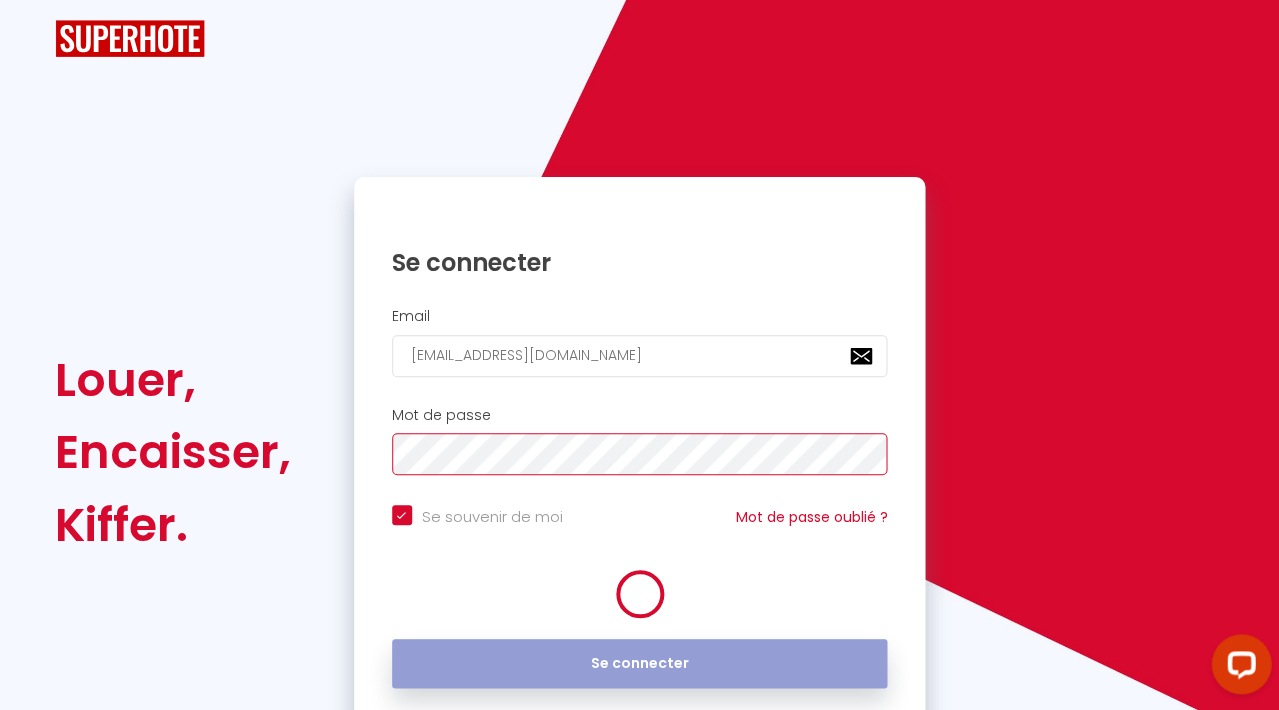 scroll, scrollTop: 0, scrollLeft: 0, axis: both 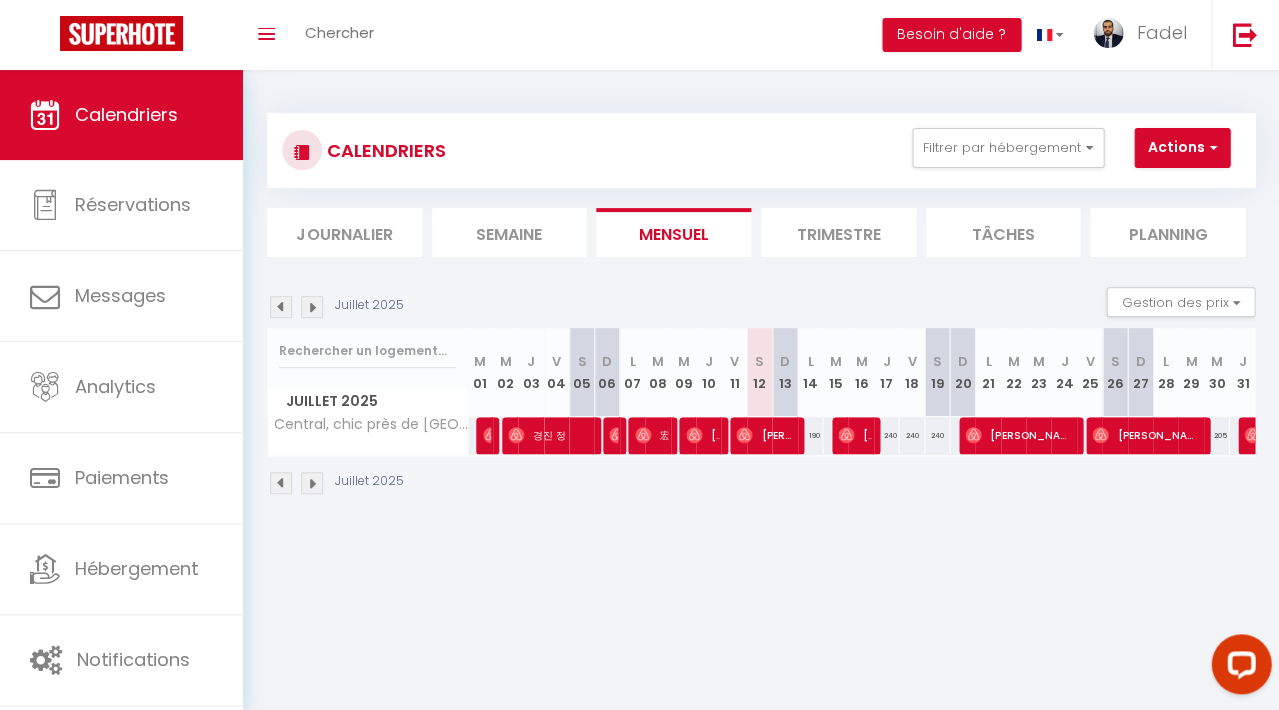 click on "Trimestre" at bounding box center [838, 232] 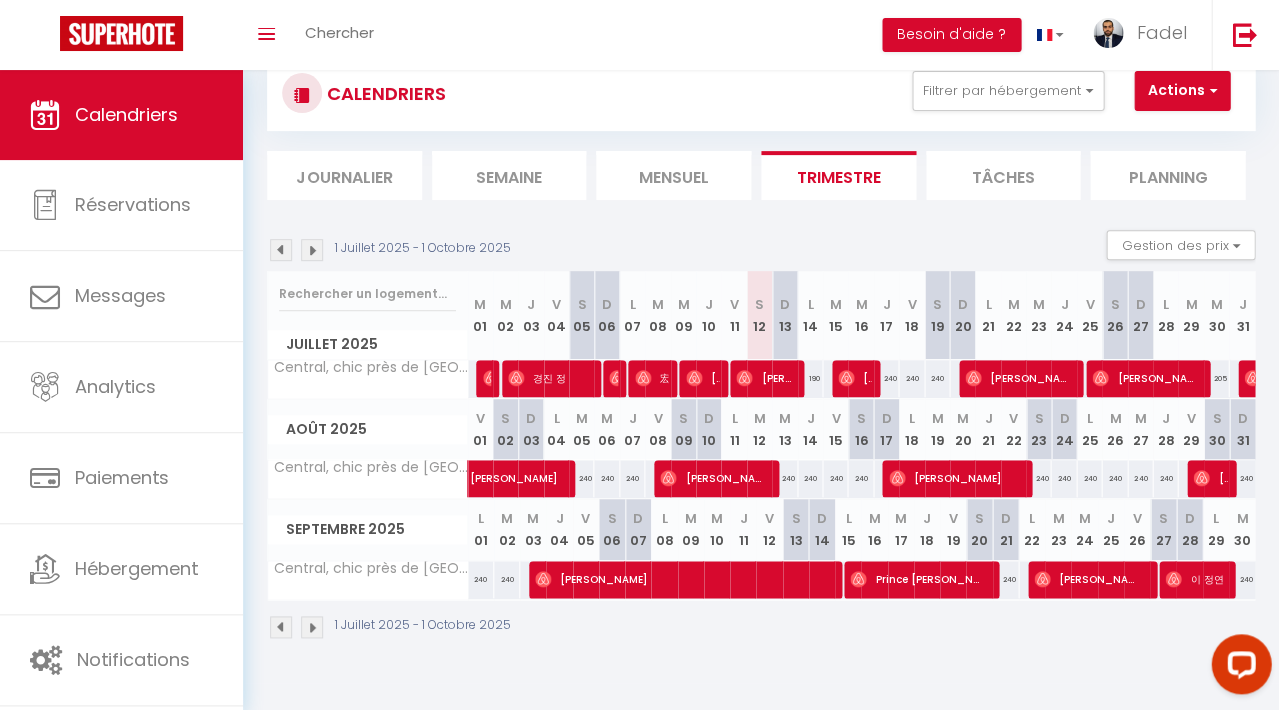 scroll, scrollTop: 60, scrollLeft: 0, axis: vertical 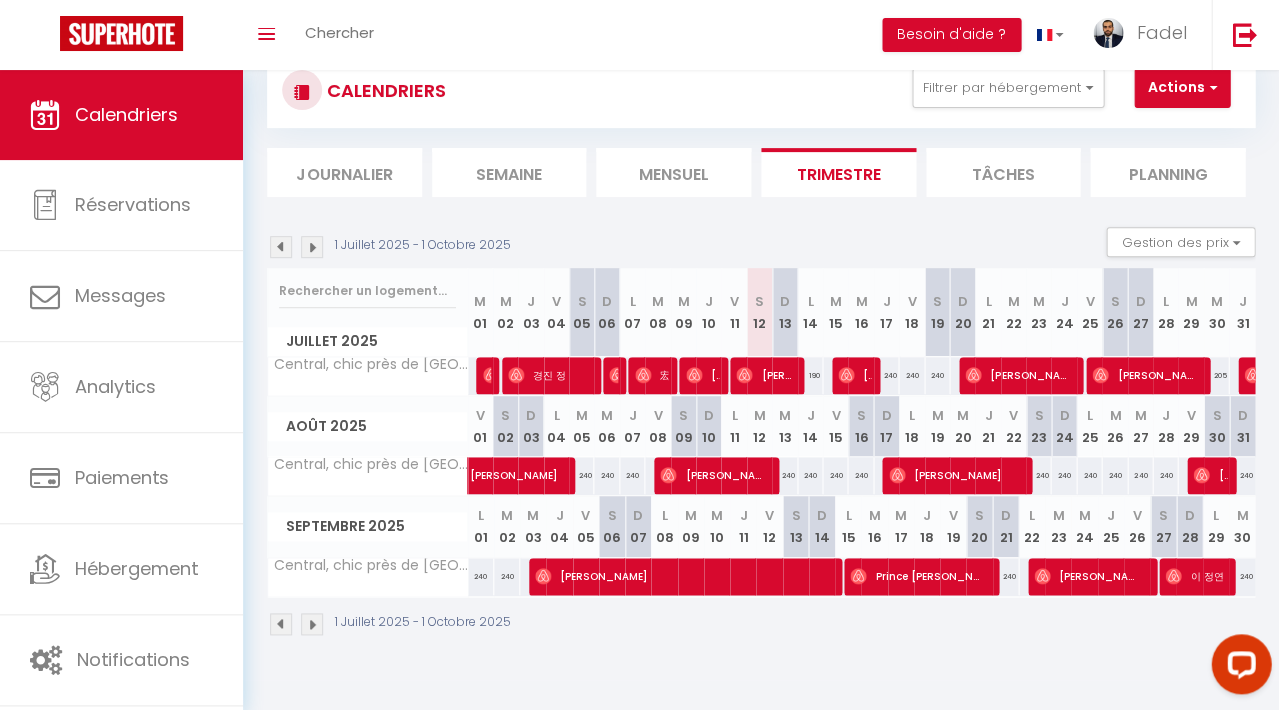 click at bounding box center (312, 247) 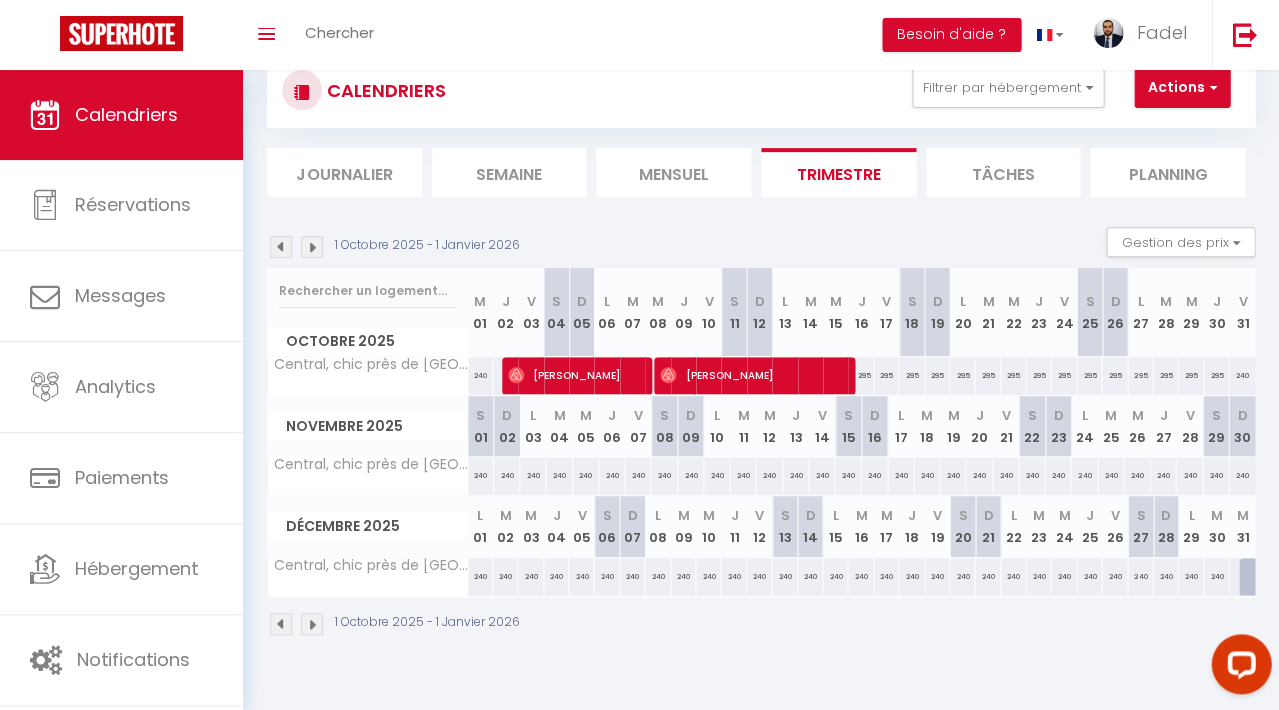 click at bounding box center [281, 247] 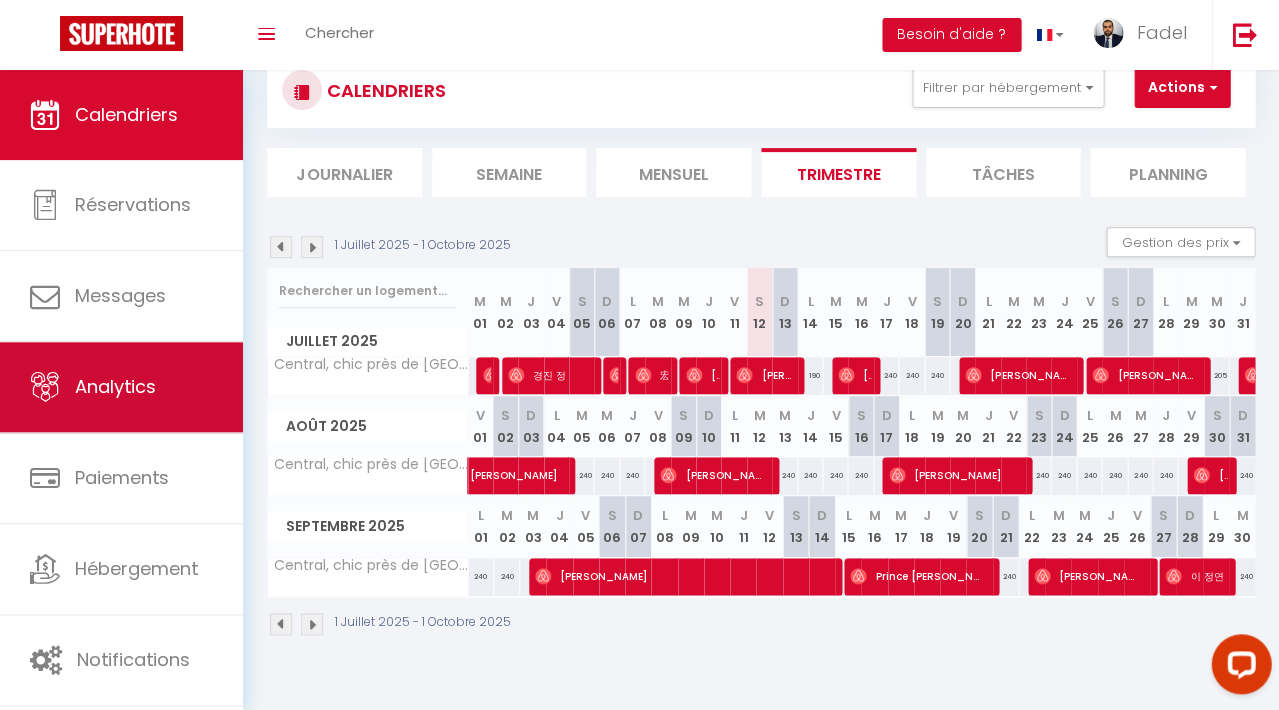 click on "Analytics" at bounding box center (121, 387) 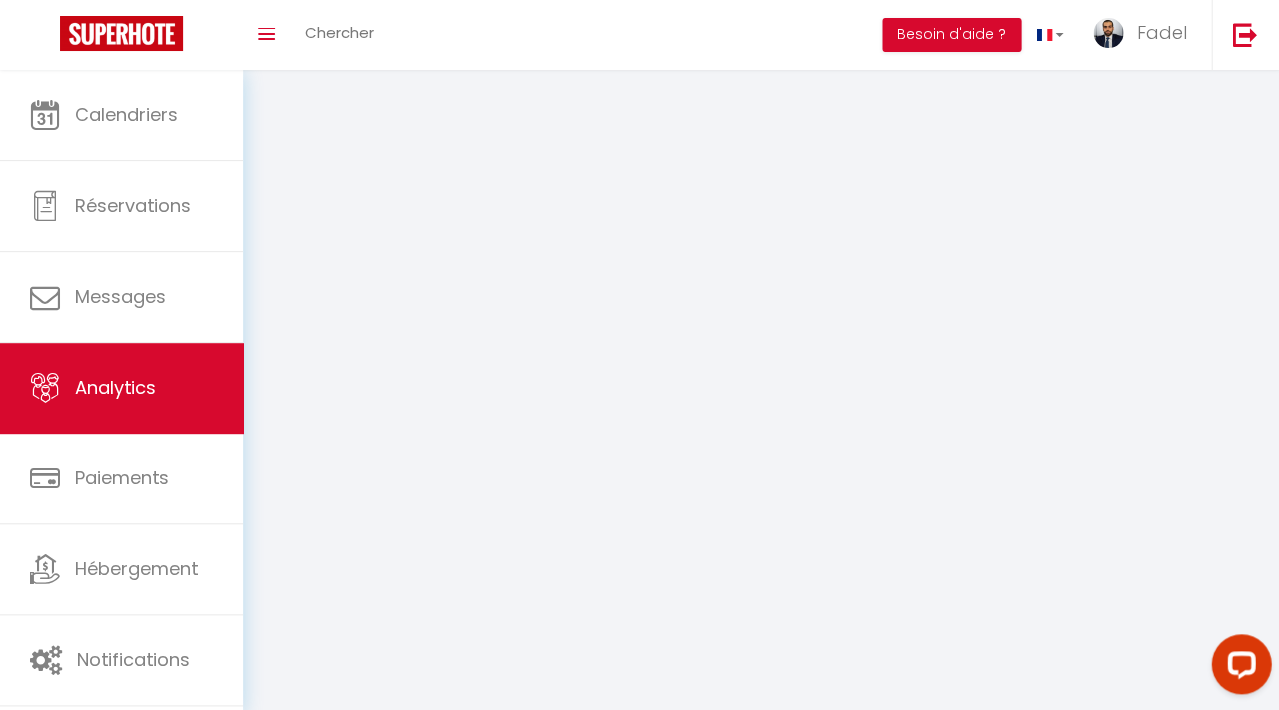 scroll, scrollTop: 0, scrollLeft: 0, axis: both 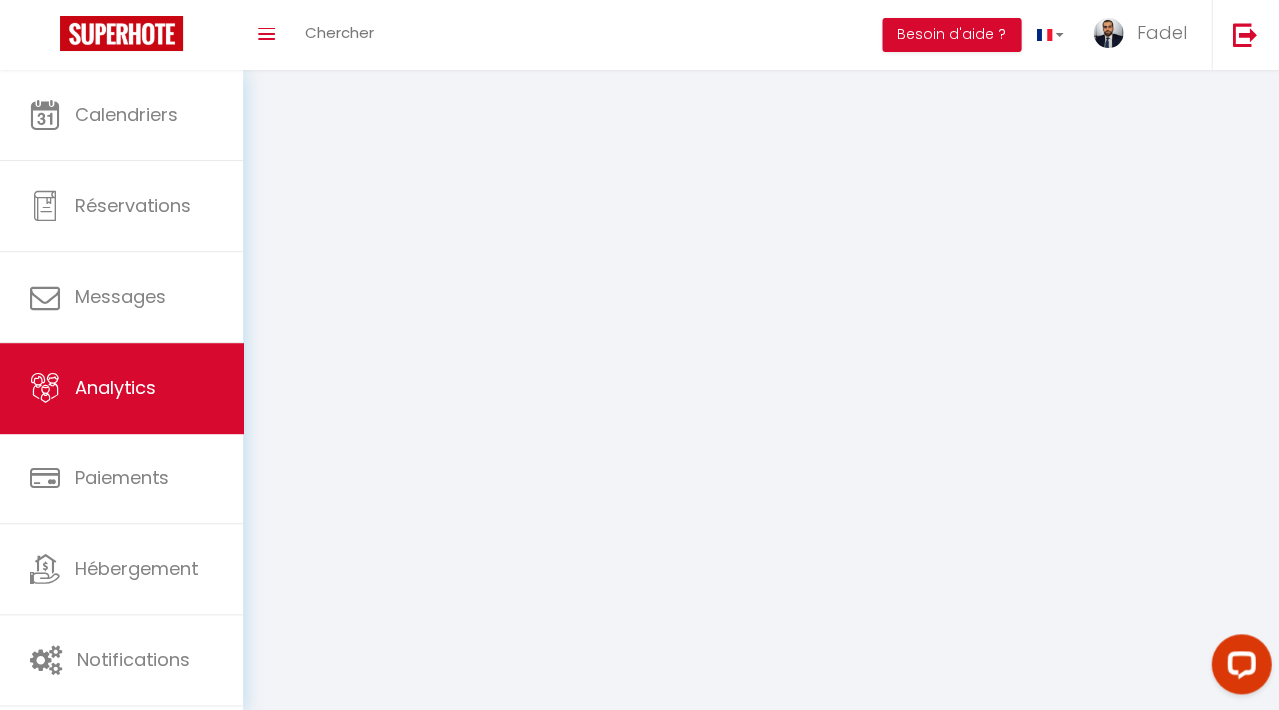 select on "2025" 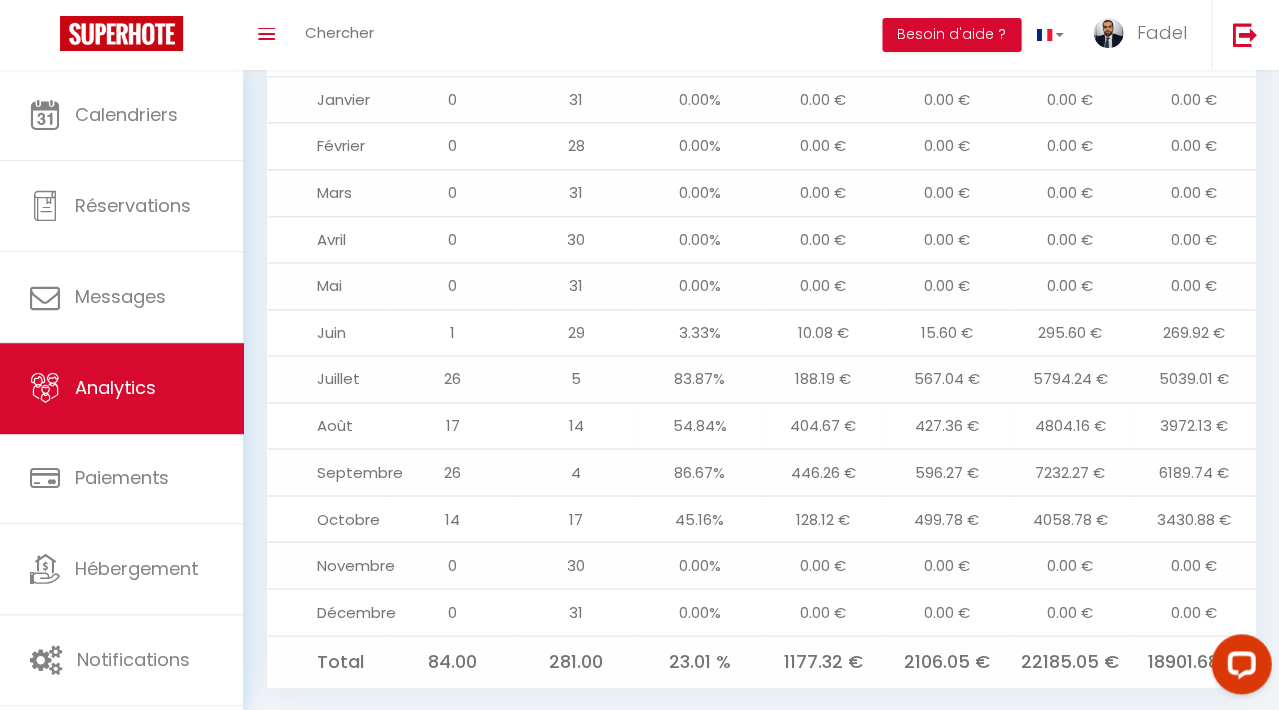 scroll, scrollTop: 2145, scrollLeft: 0, axis: vertical 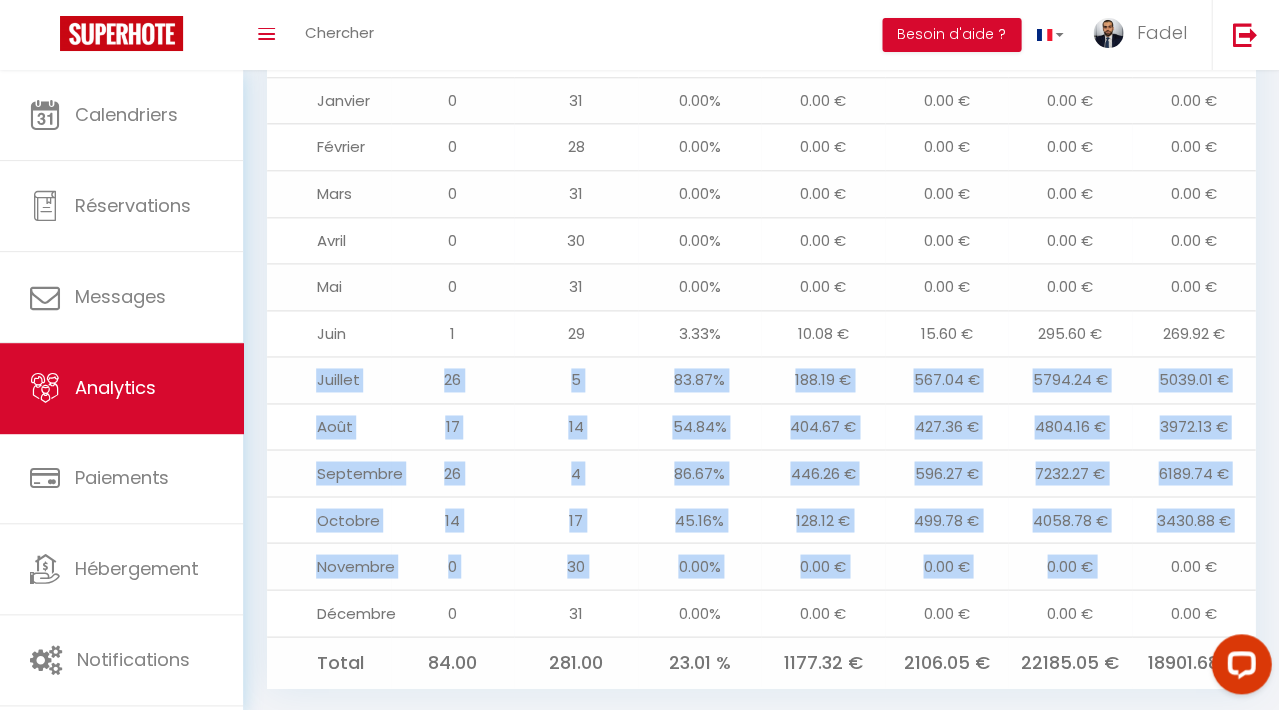 drag, startPoint x: 318, startPoint y: 348, endPoint x: 1206, endPoint y: 546, distance: 909.8066 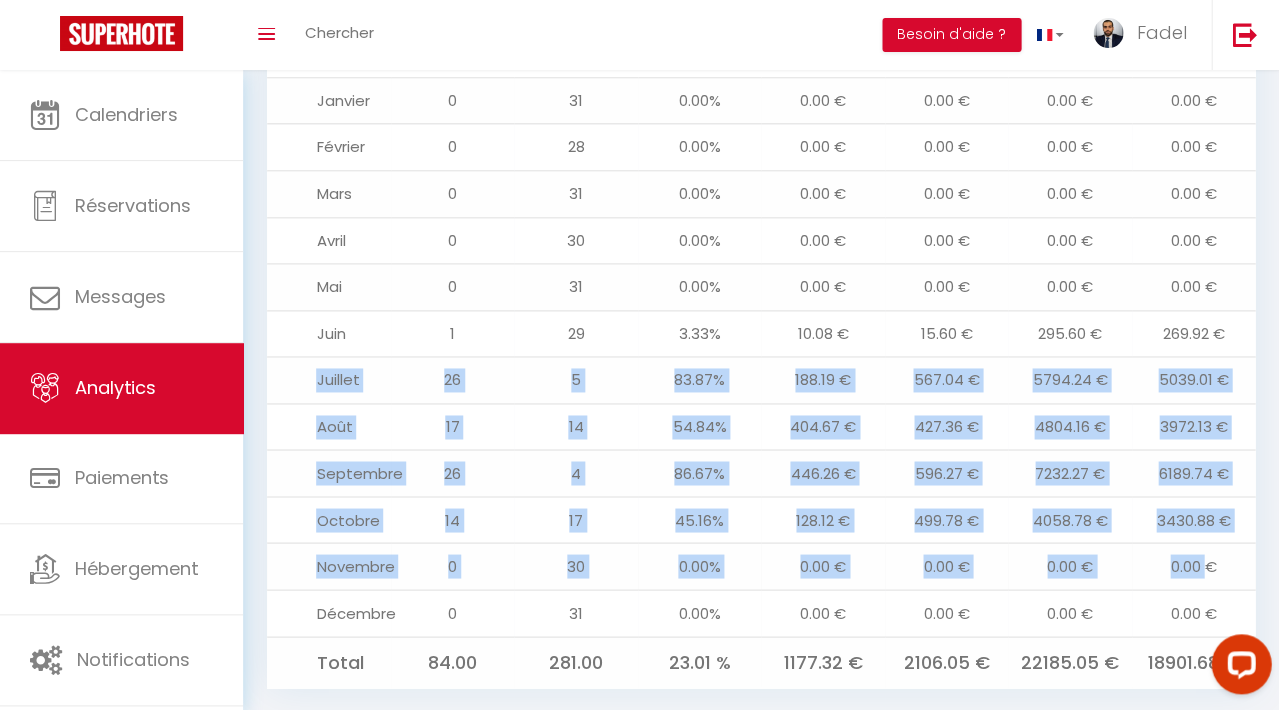click on "0.00 €" at bounding box center [1194, 566] 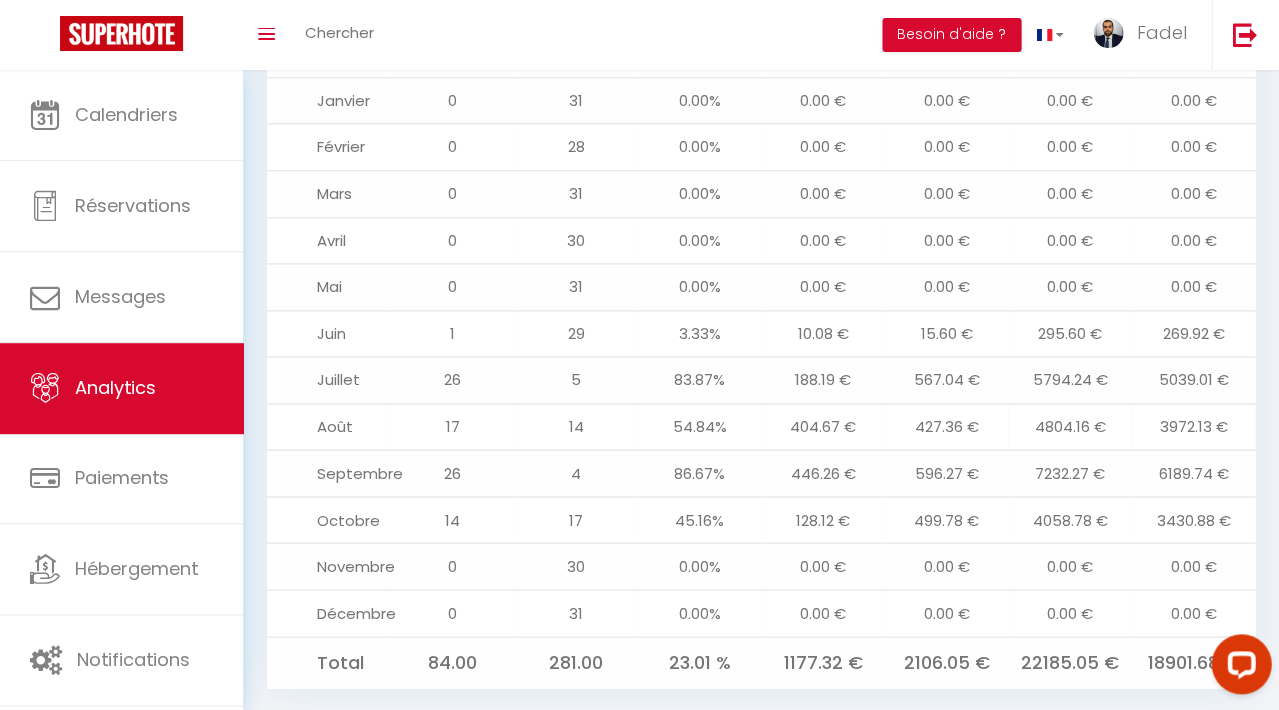 click on "54.84%" at bounding box center [700, 426] 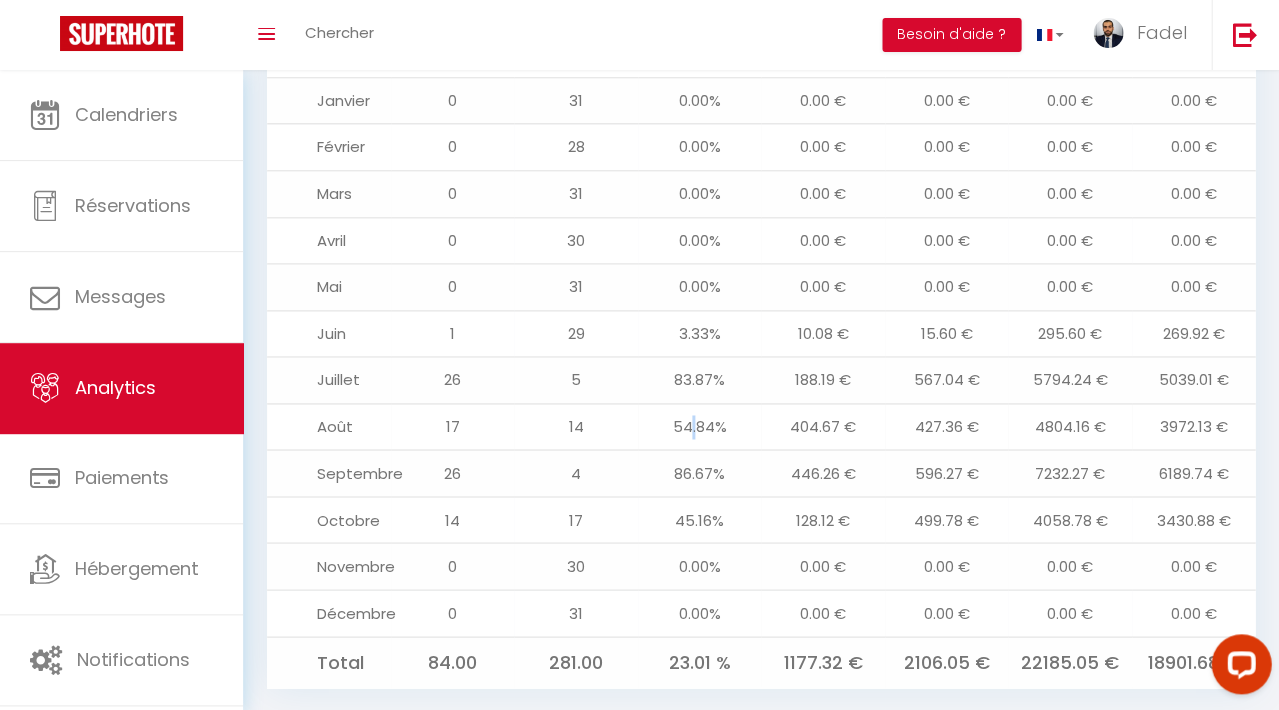 click on "54.84%" at bounding box center [700, 426] 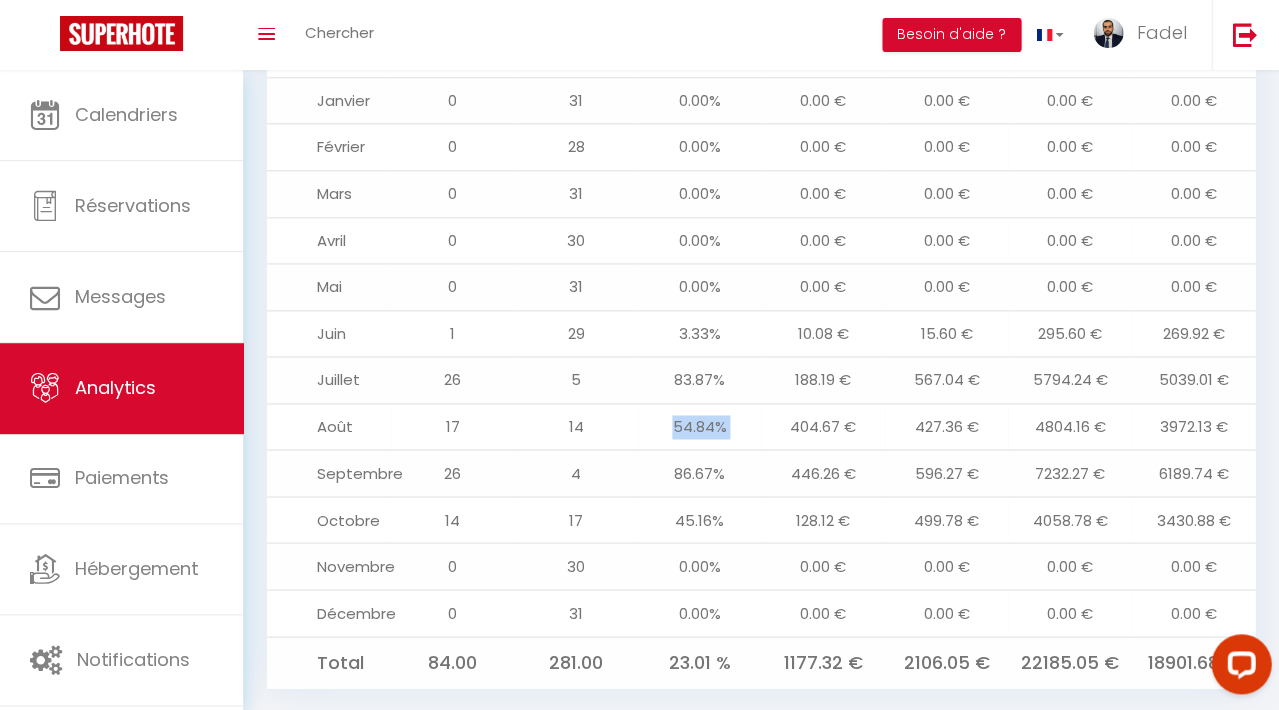 click on "54.84%" at bounding box center (700, 426) 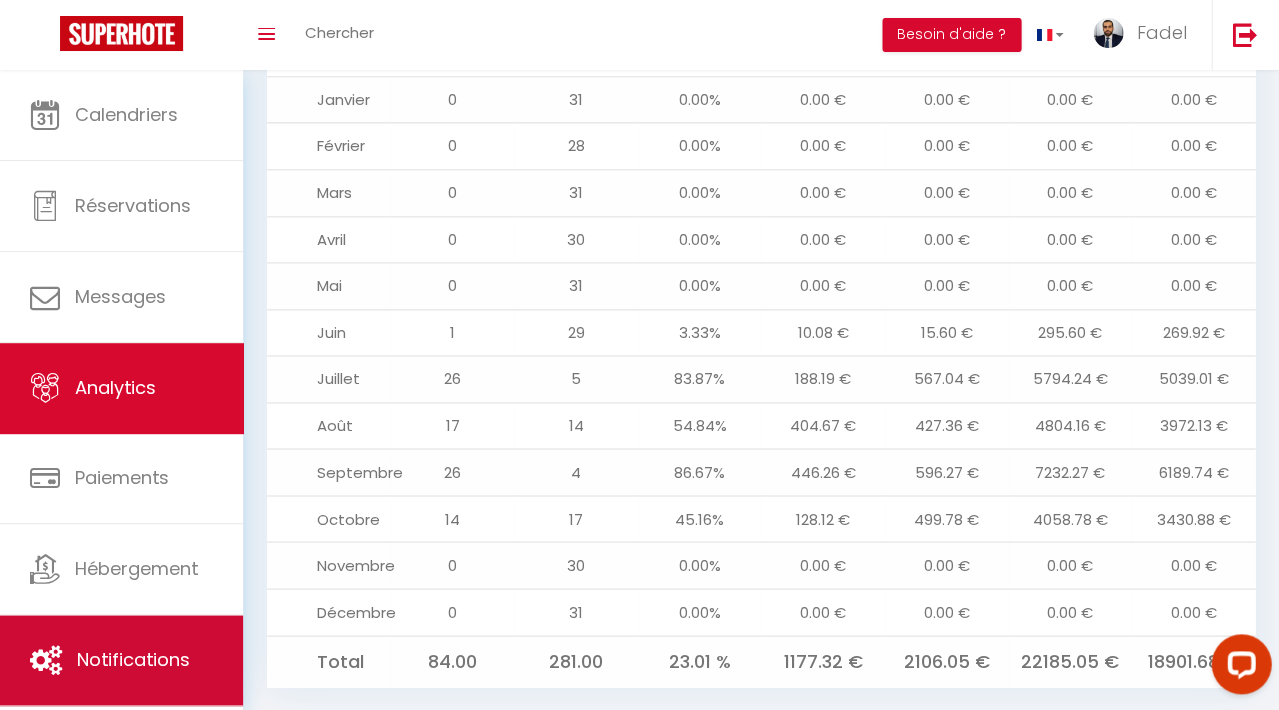 scroll, scrollTop: 2145, scrollLeft: 0, axis: vertical 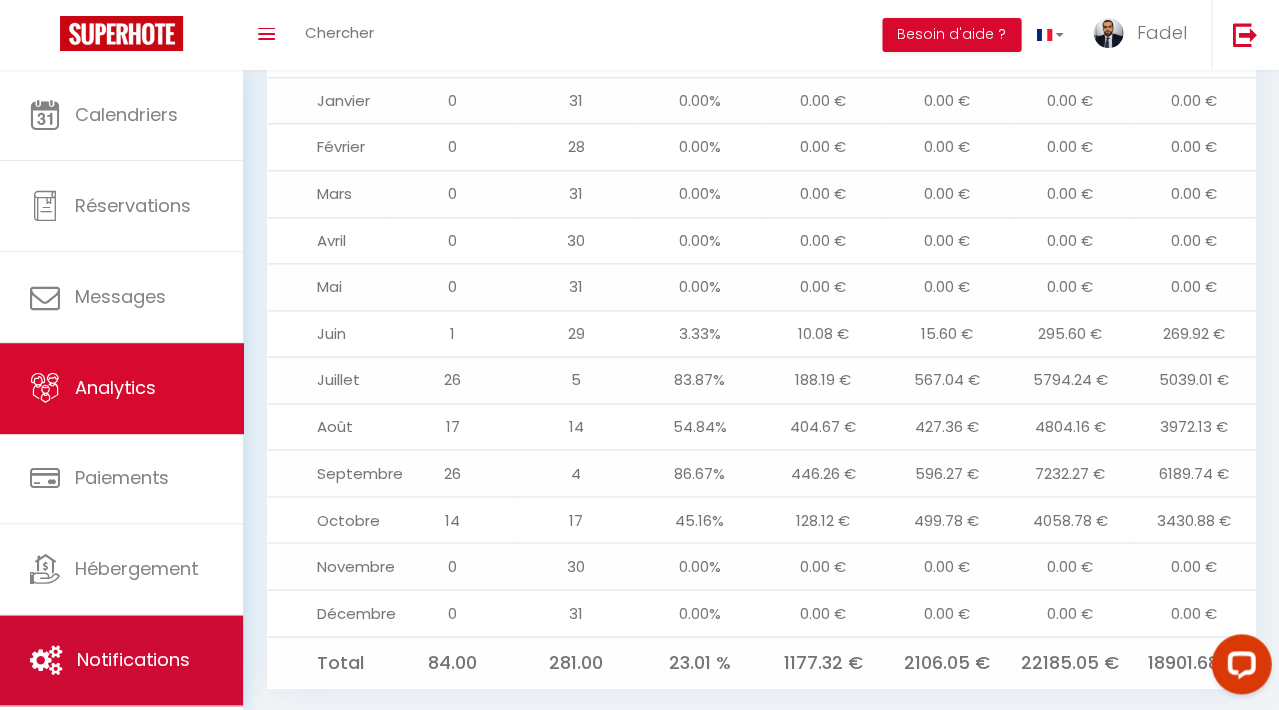 click on "Notifications" at bounding box center (133, 659) 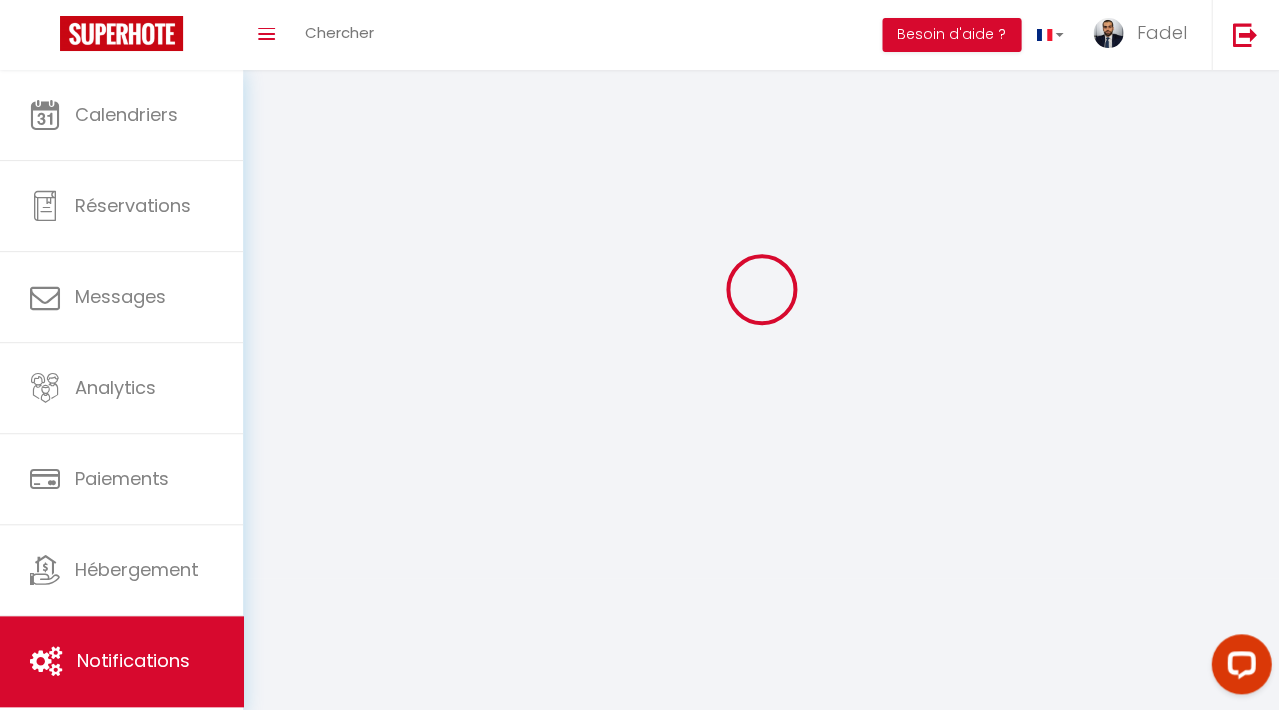 scroll, scrollTop: 0, scrollLeft: 0, axis: both 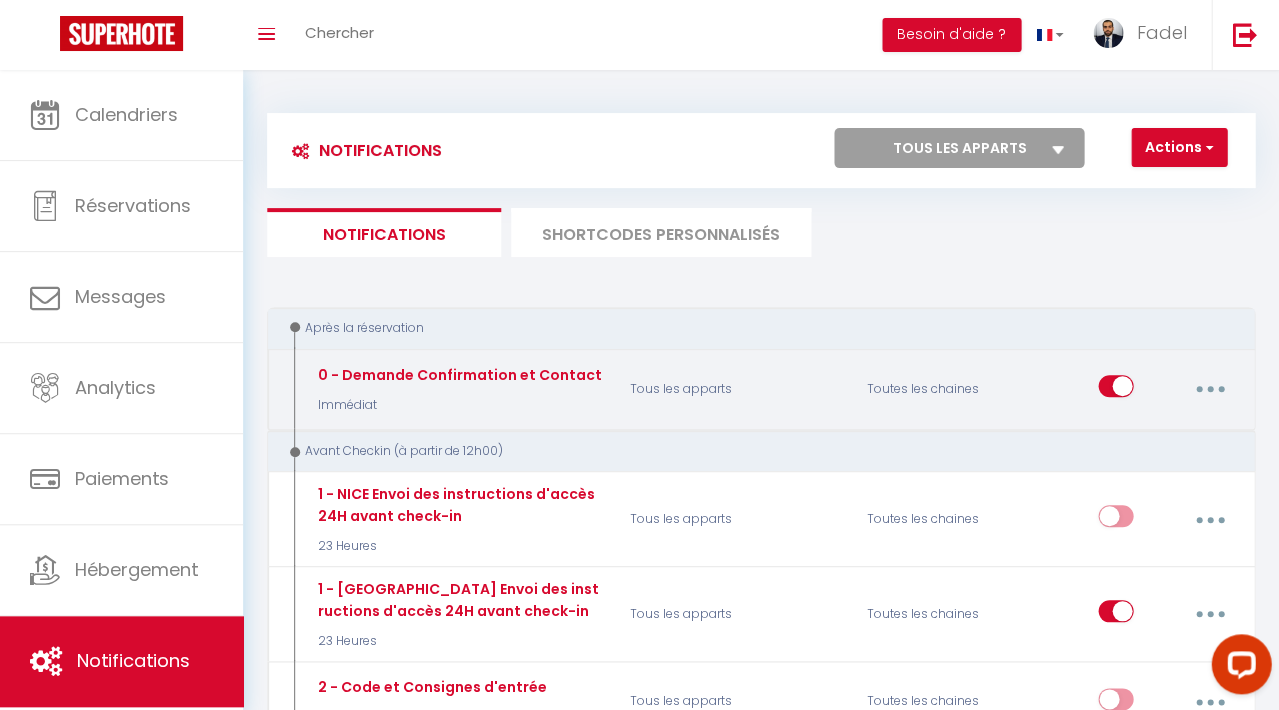 click at bounding box center (1209, 389) 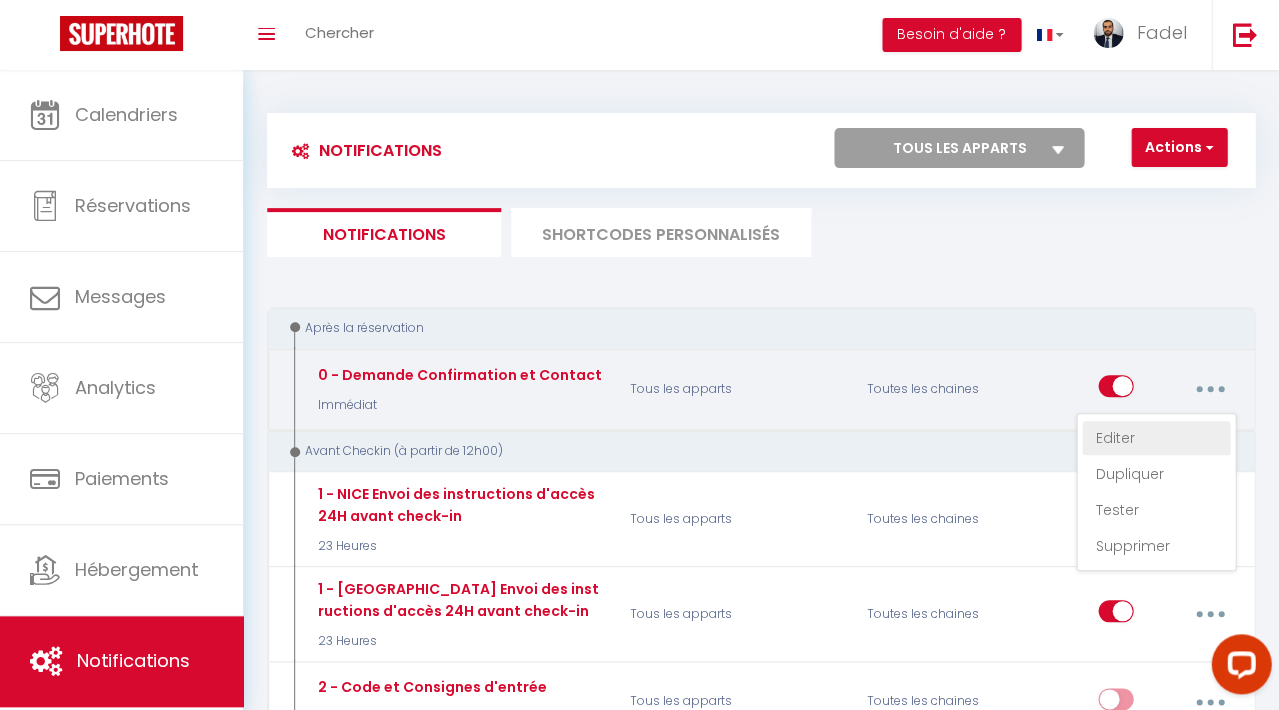 click on "Editer" at bounding box center (1156, 438) 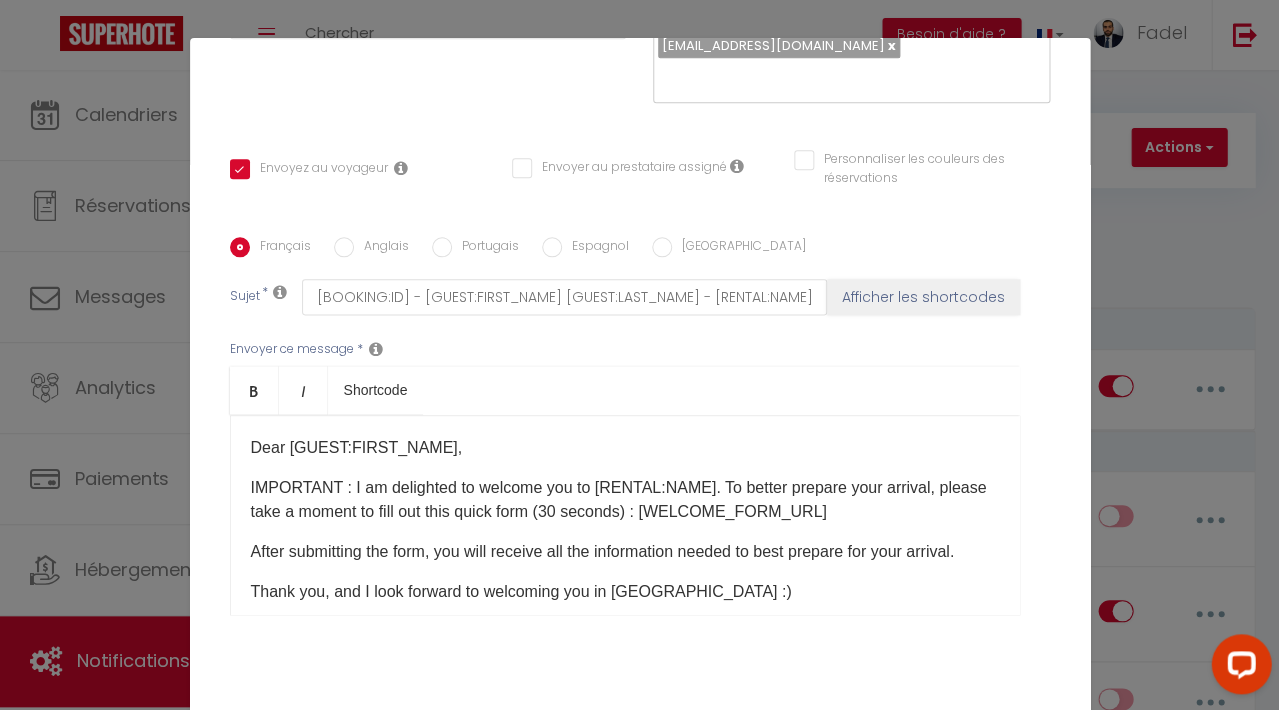 scroll, scrollTop: 381, scrollLeft: 0, axis: vertical 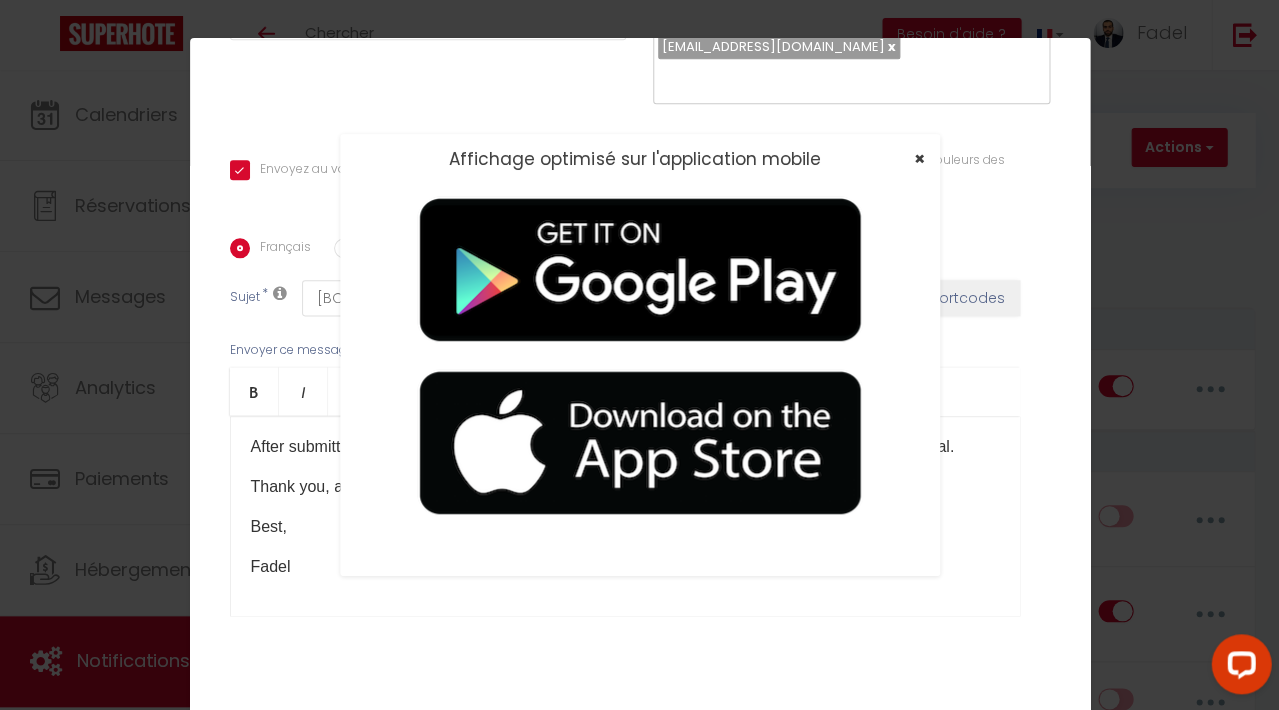 click on "×" at bounding box center [919, 158] 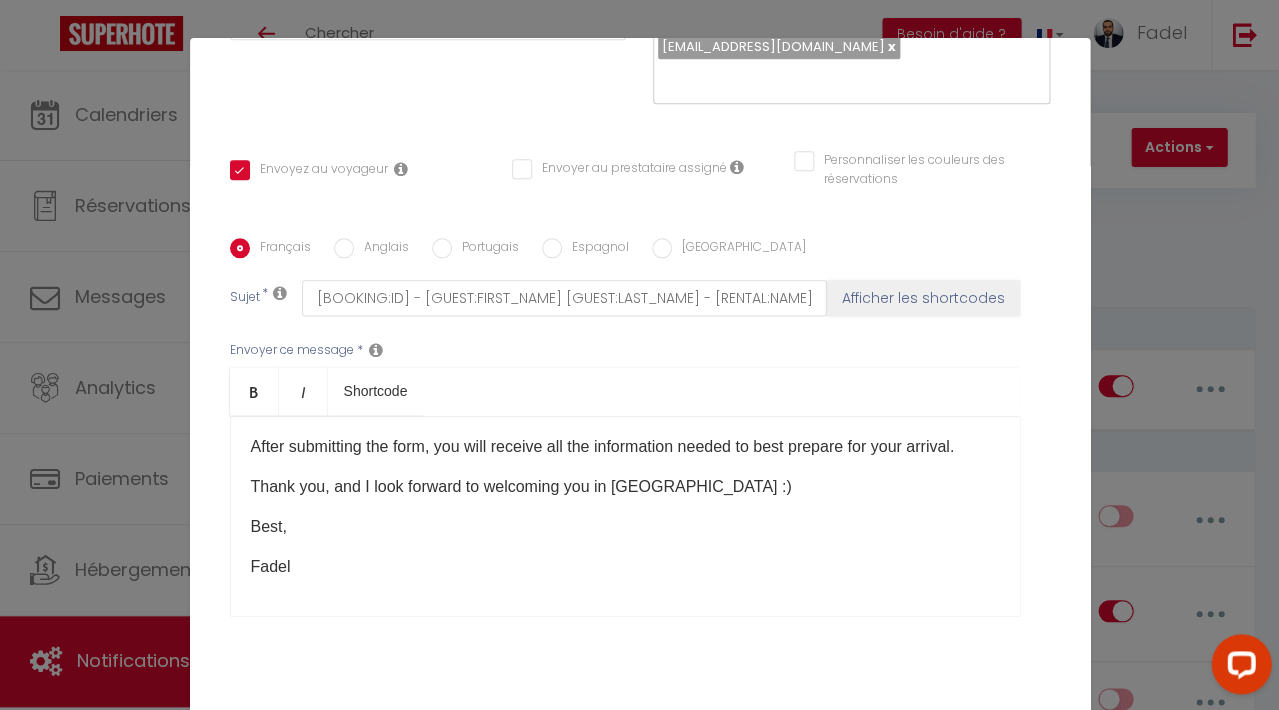 click on "Annuler" at bounding box center [573, 741] 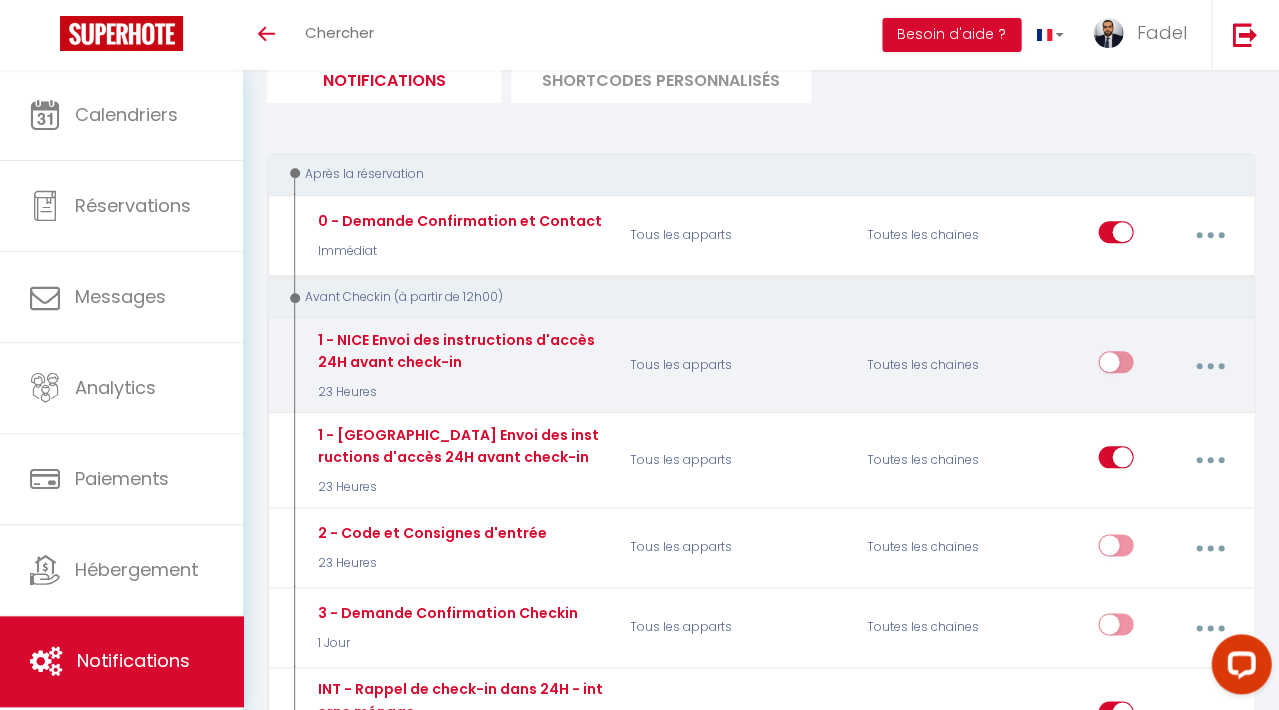 scroll, scrollTop: 154, scrollLeft: 0, axis: vertical 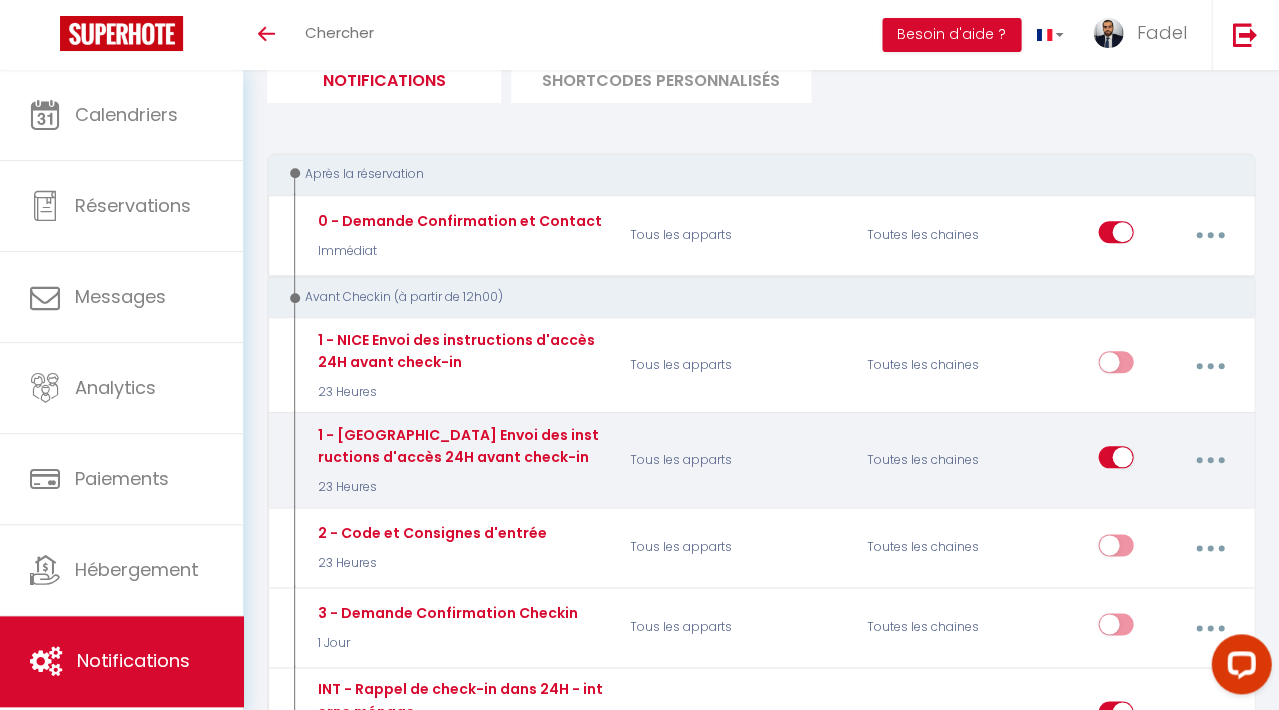 click at bounding box center (1209, 460) 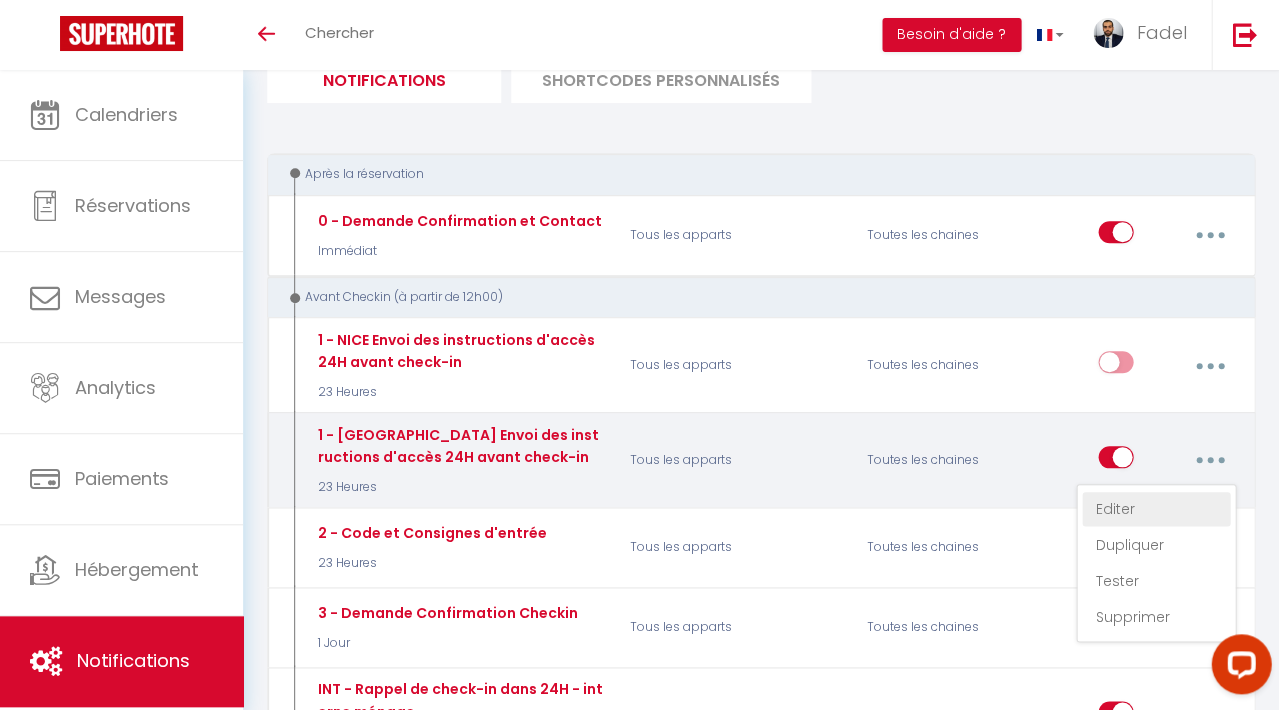 click on "Editer" at bounding box center (1156, 509) 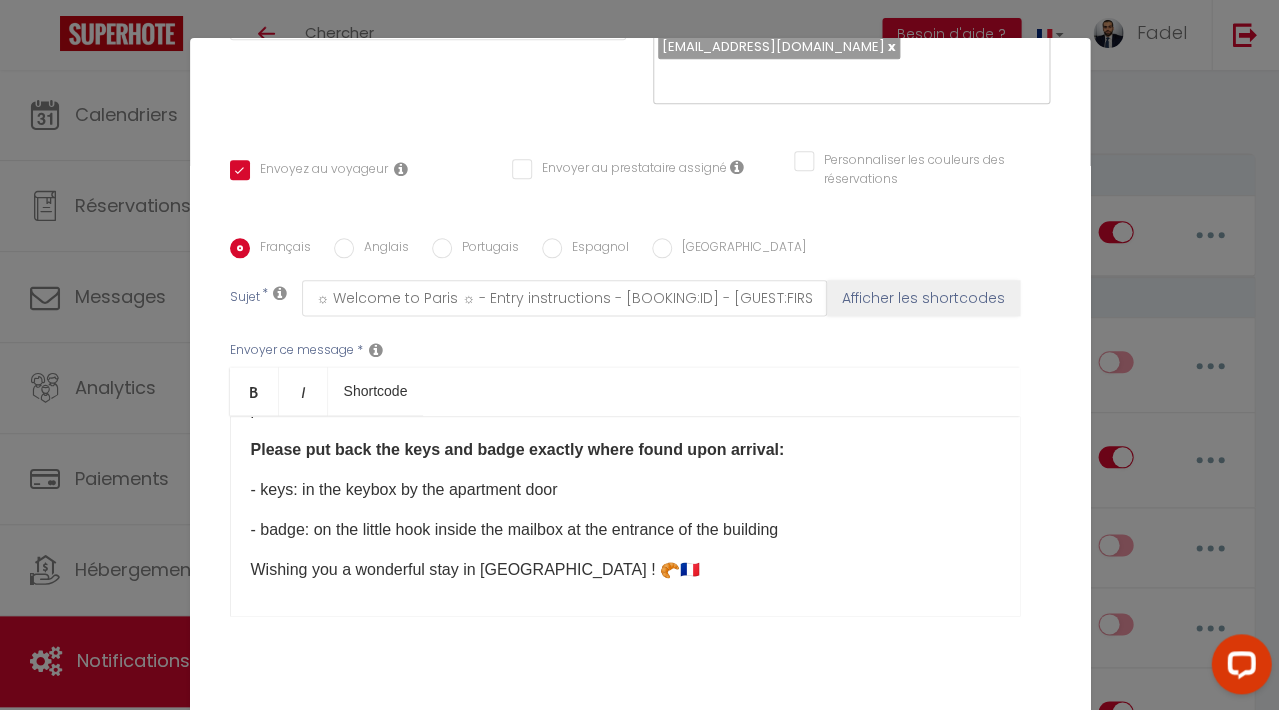 scroll, scrollTop: 911, scrollLeft: 0, axis: vertical 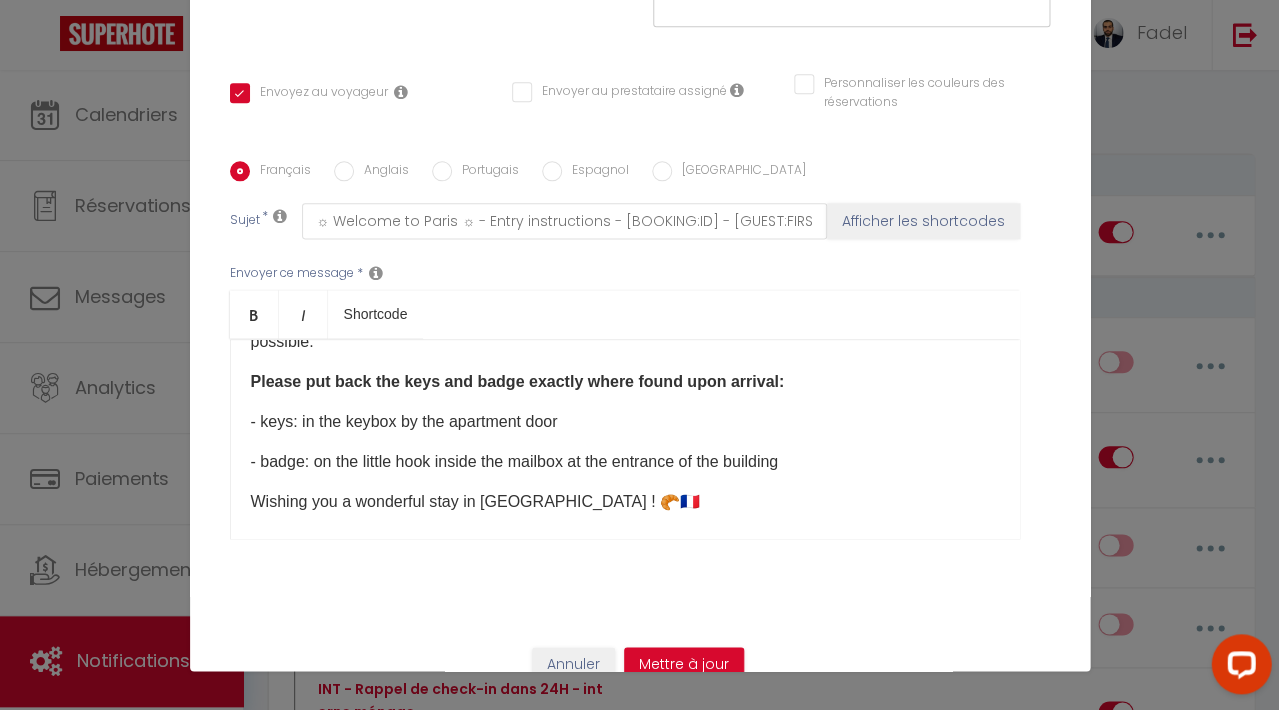 click on "Annuler" at bounding box center (573, 664) 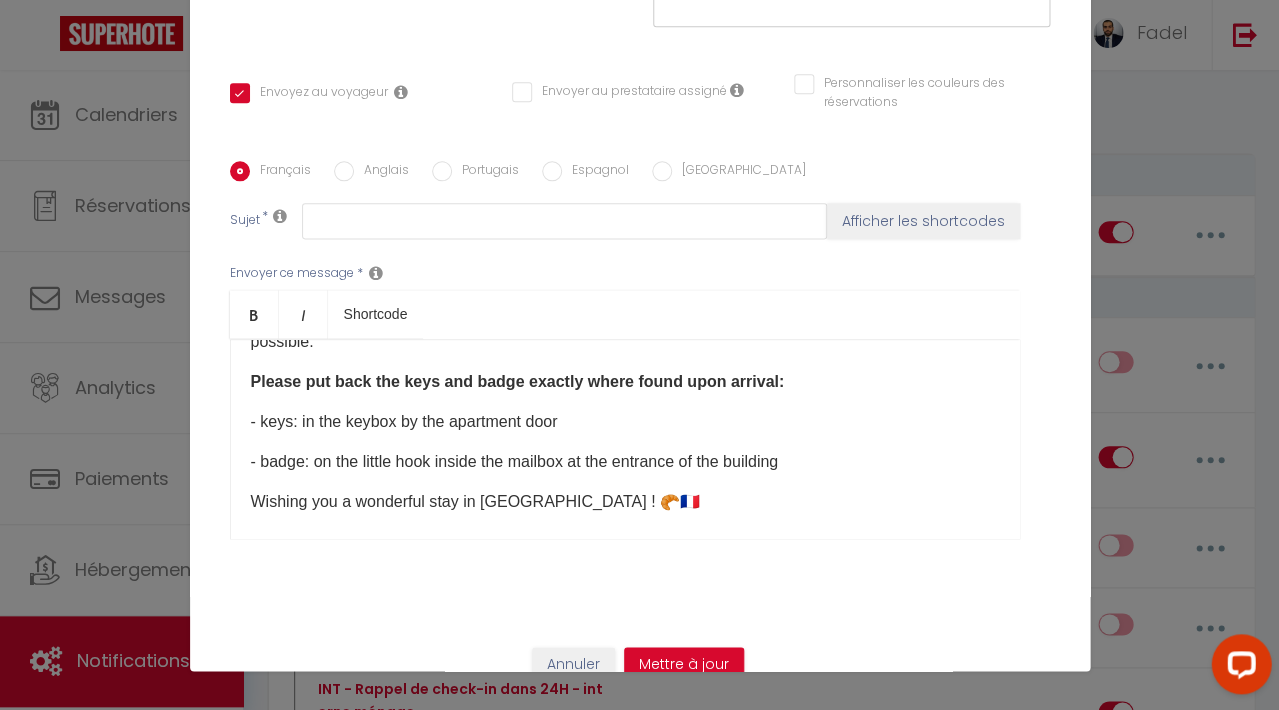type on "1 - [GEOGRAPHIC_DATA] Envoi des instructions d'accès 24H avant check-in" 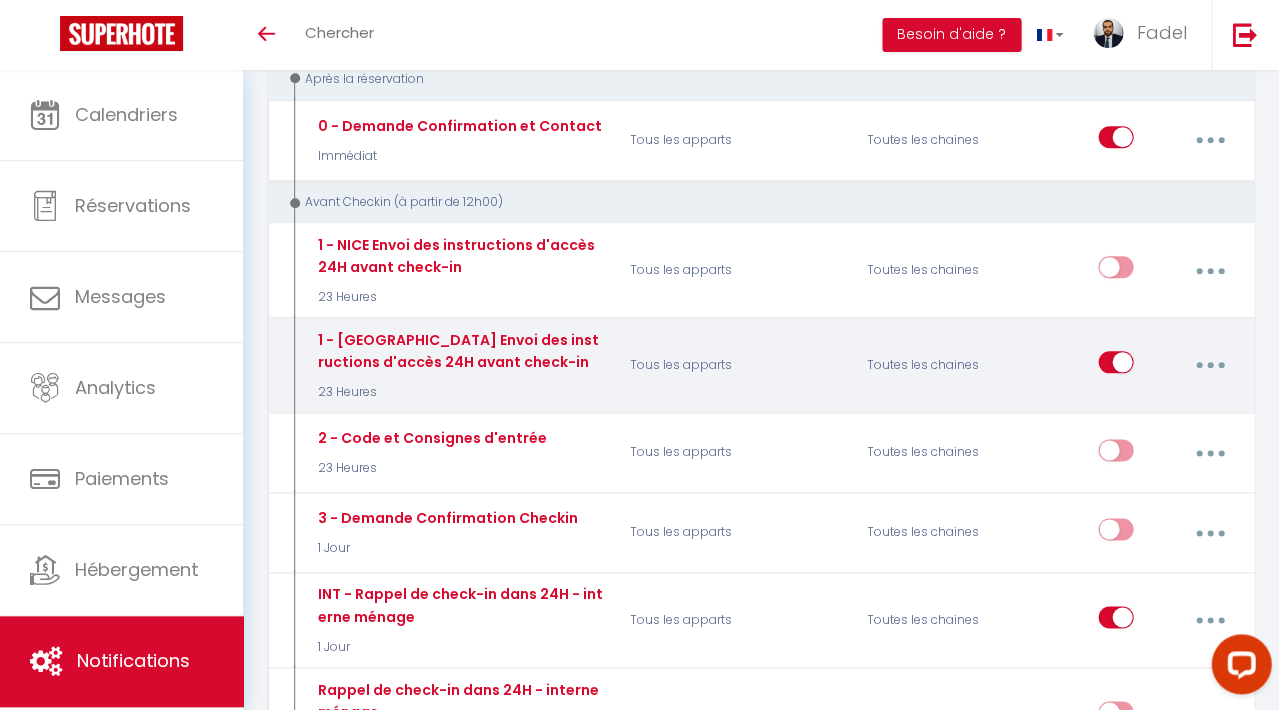 scroll, scrollTop: 301, scrollLeft: 0, axis: vertical 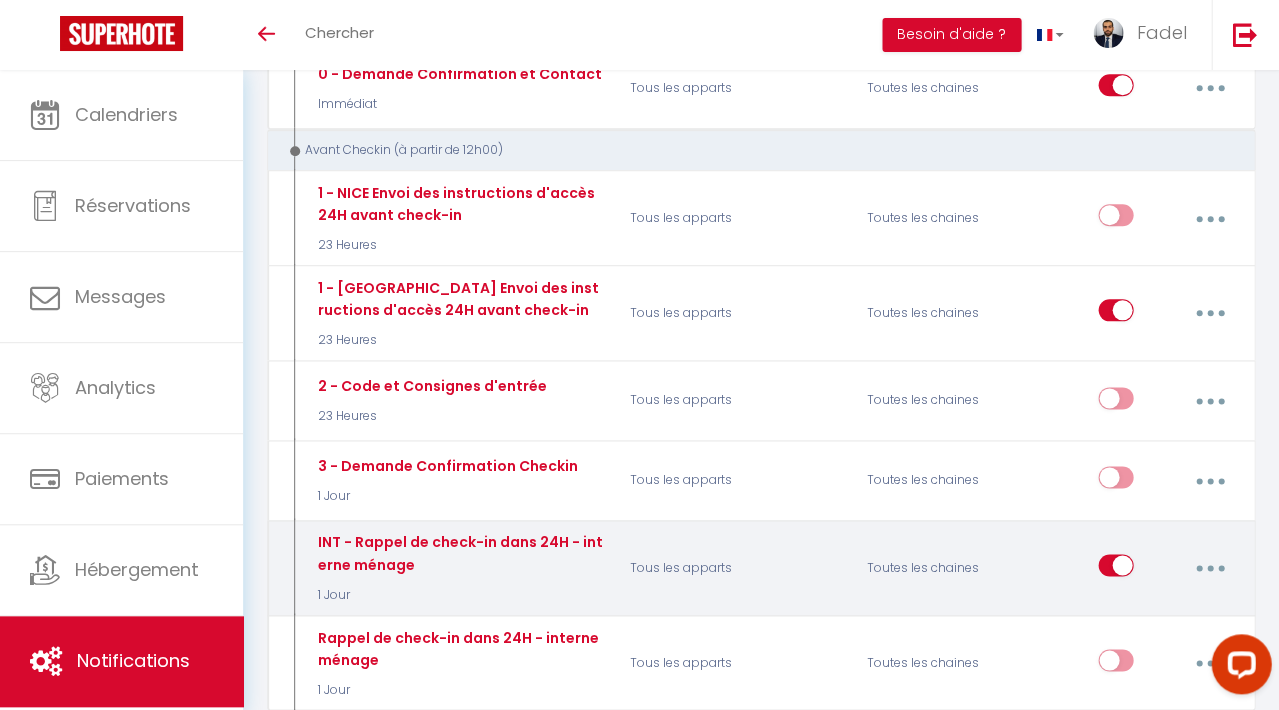 click at bounding box center (1209, 568) 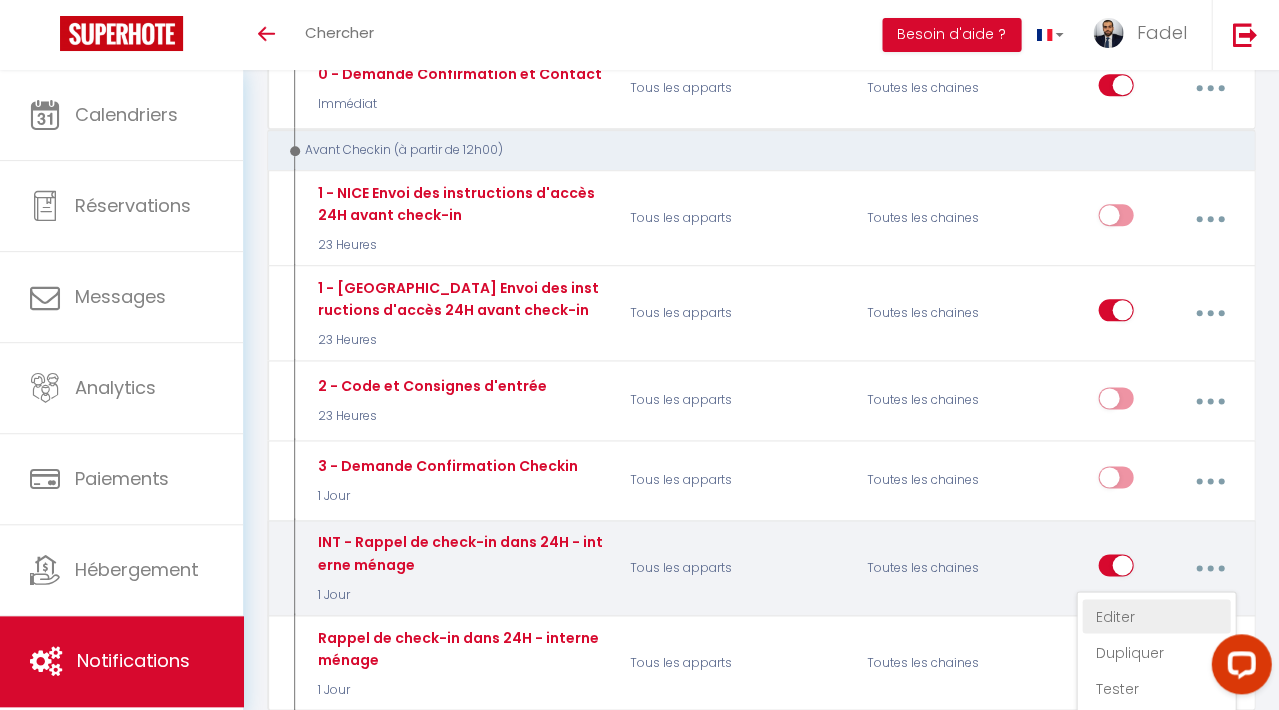 click on "Editer" at bounding box center (1156, 616) 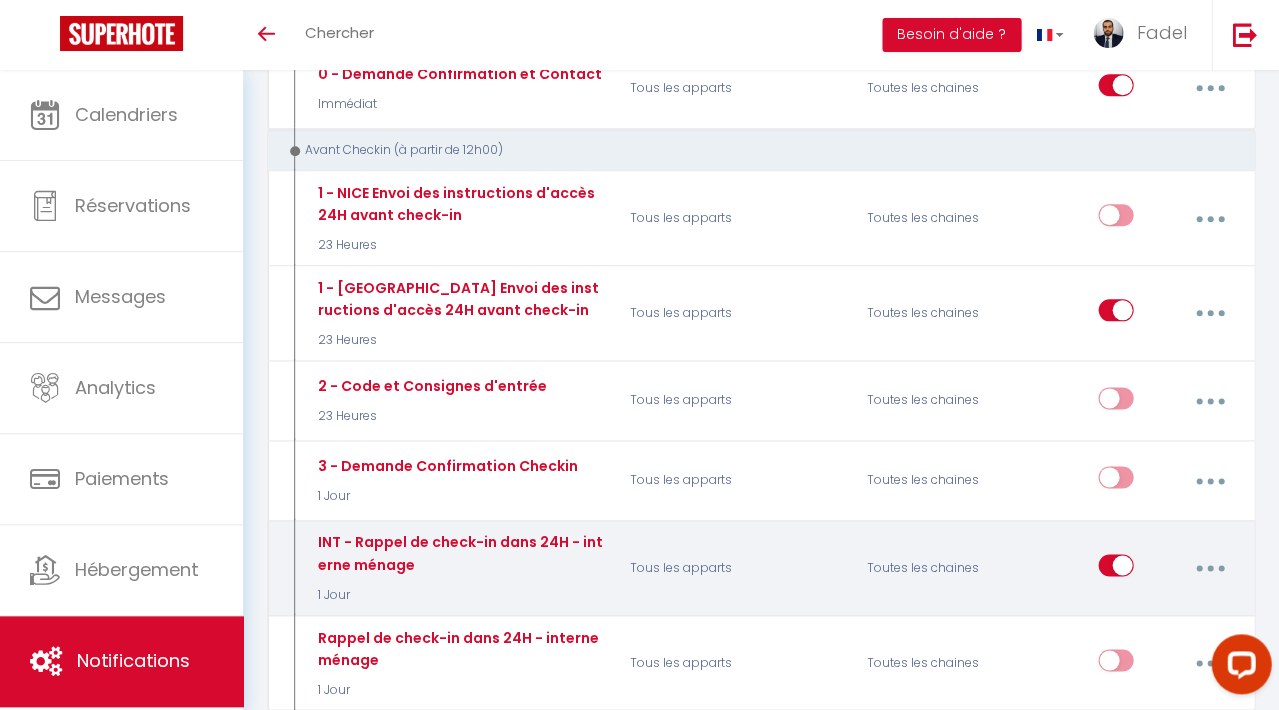 type on "INT - Rappel de check-in dans 24H - interne ménage" 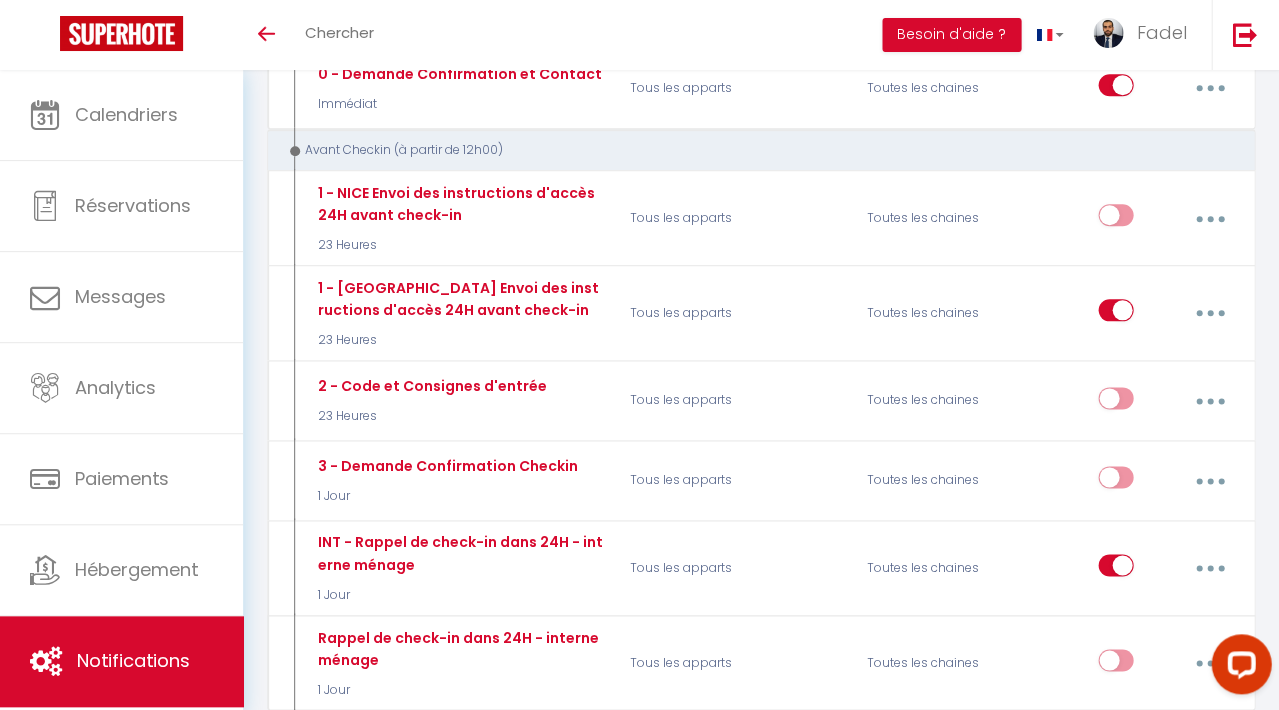 scroll, scrollTop: 258, scrollLeft: 0, axis: vertical 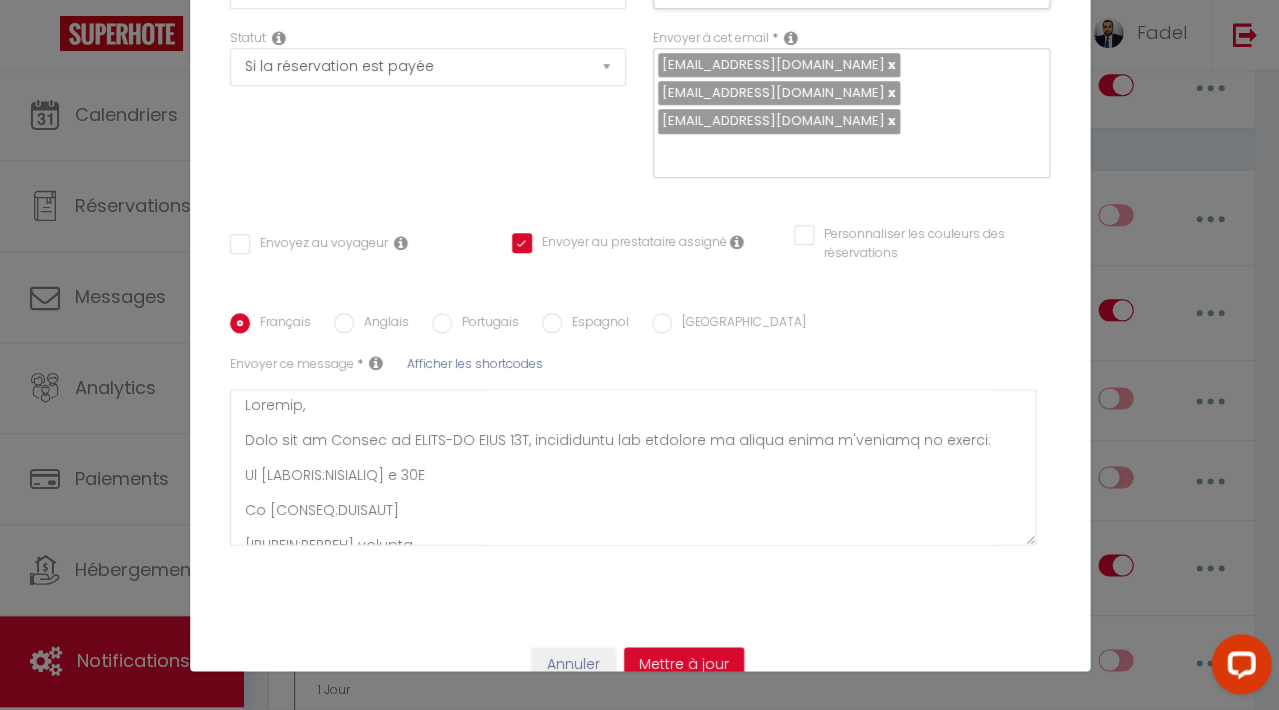 click on "Annuler" at bounding box center (573, 664) 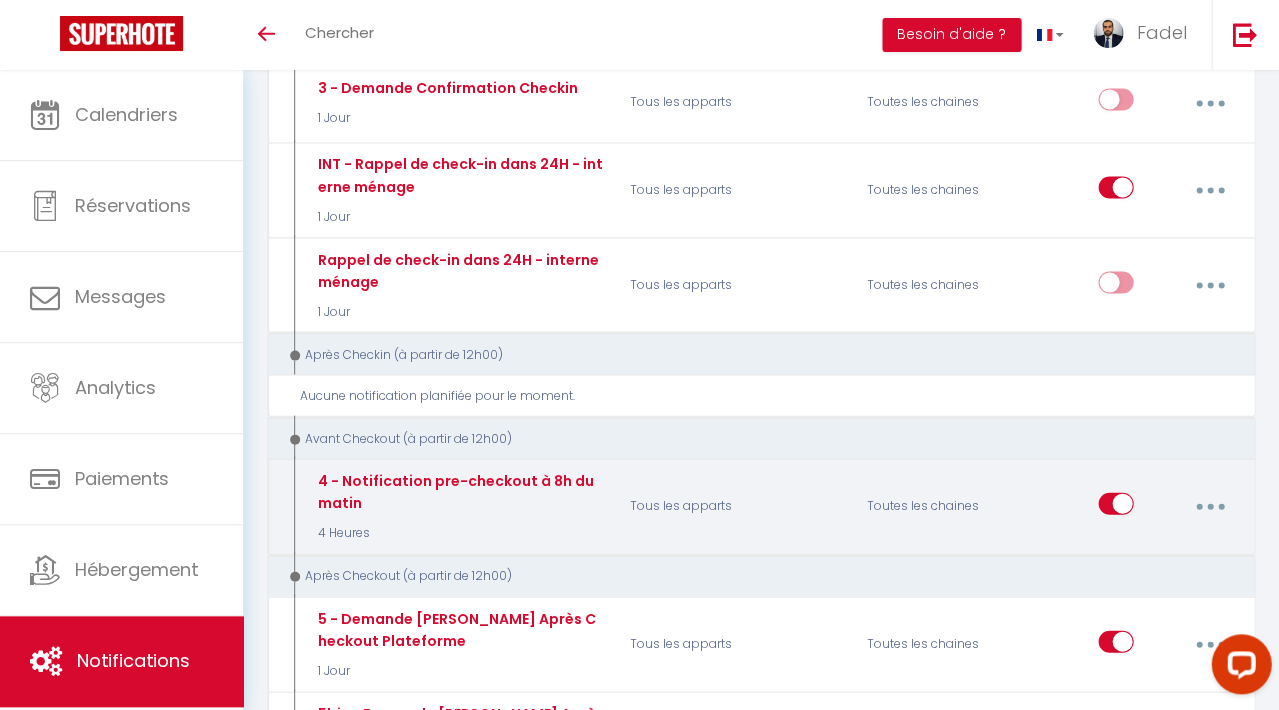 scroll, scrollTop: 679, scrollLeft: 0, axis: vertical 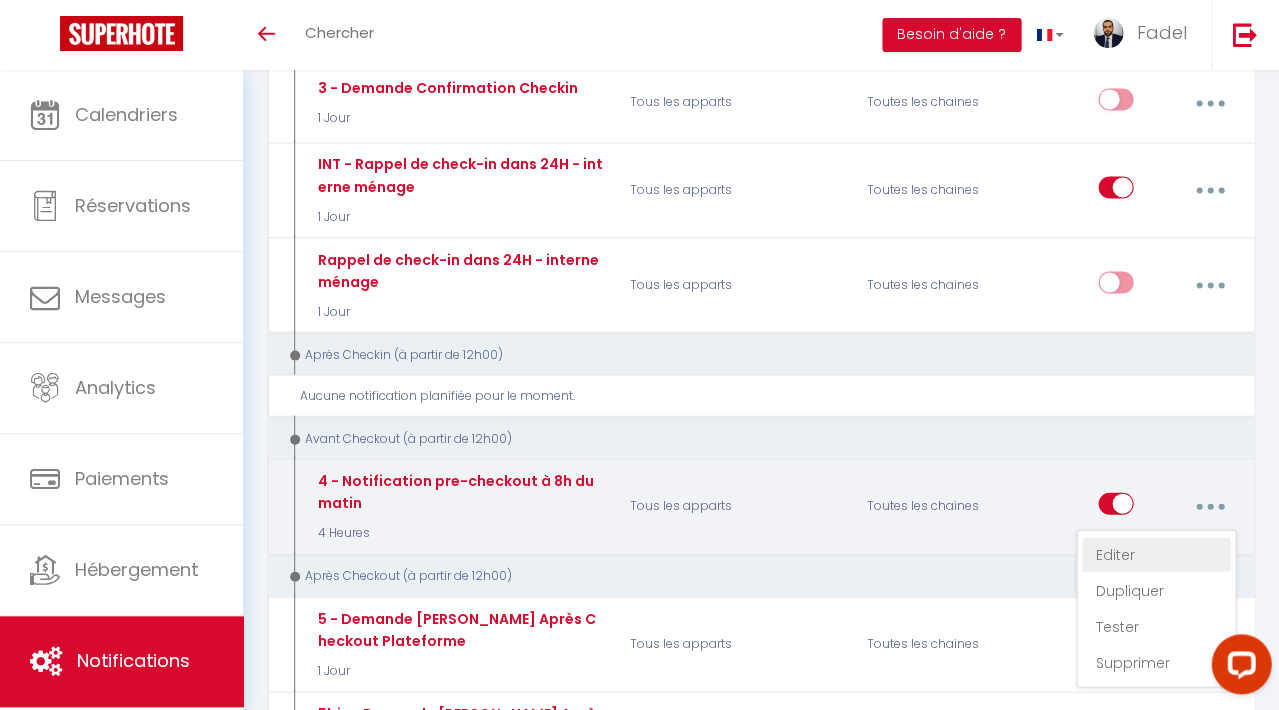 click on "Editer" at bounding box center (1156, 554) 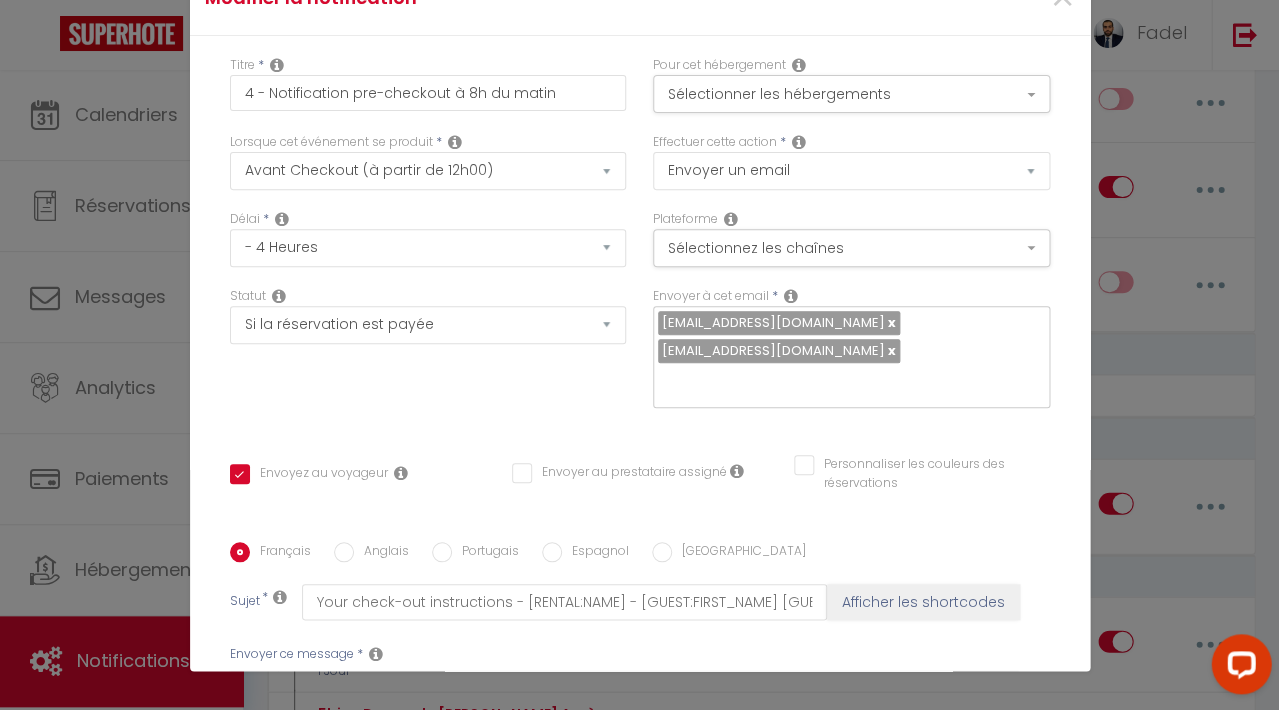 scroll, scrollTop: 0, scrollLeft: 0, axis: both 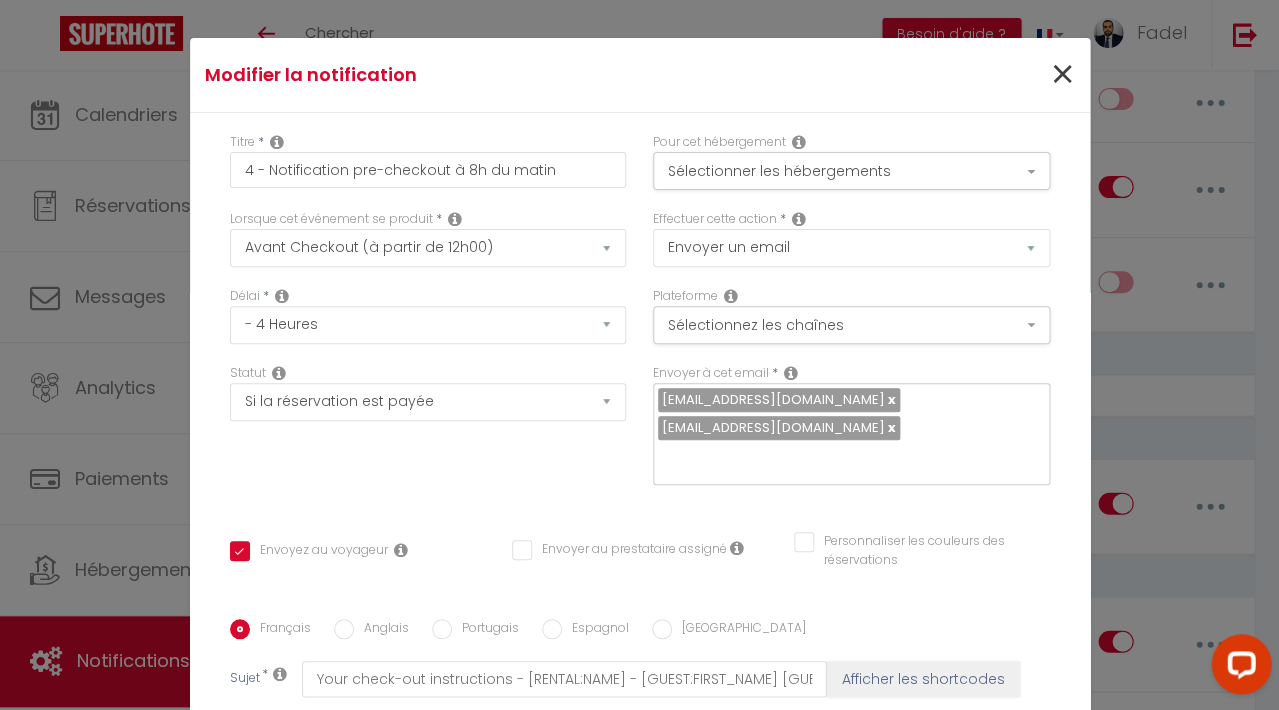 click on "×" at bounding box center [1061, 75] 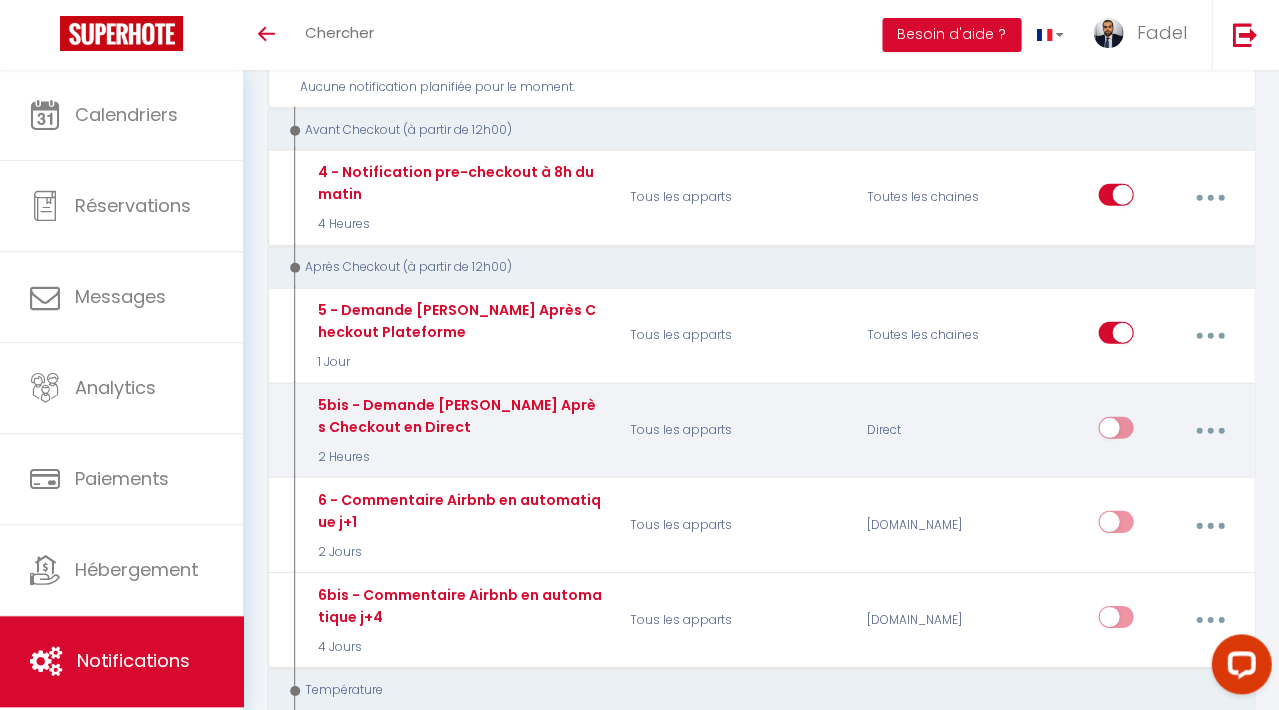 scroll, scrollTop: 966, scrollLeft: 0, axis: vertical 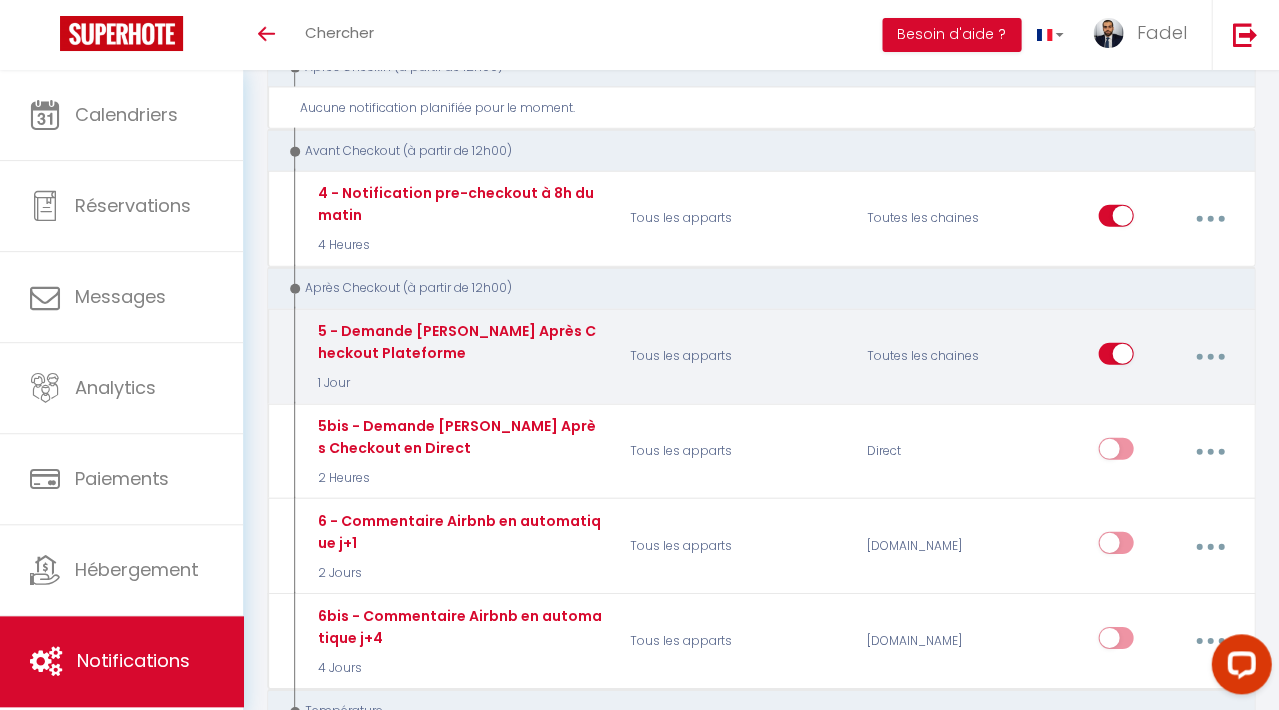click at bounding box center (1210, 357) 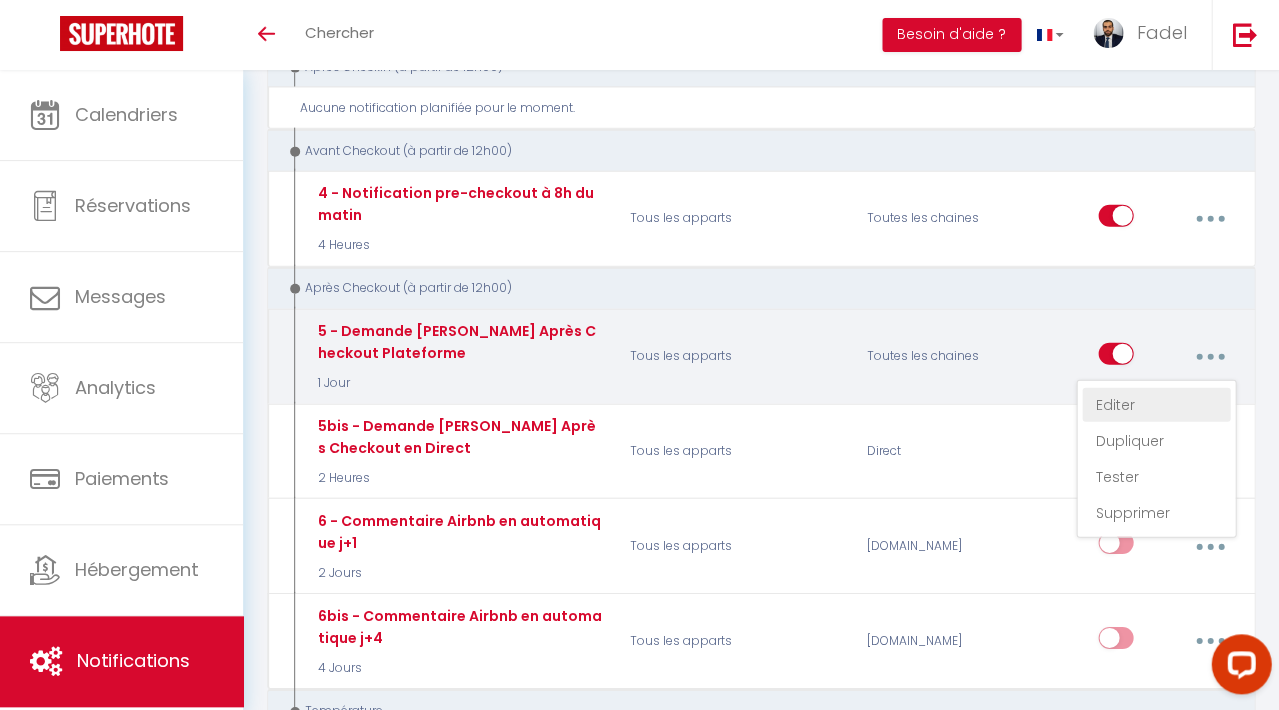 click on "Editer" at bounding box center (1156, 405) 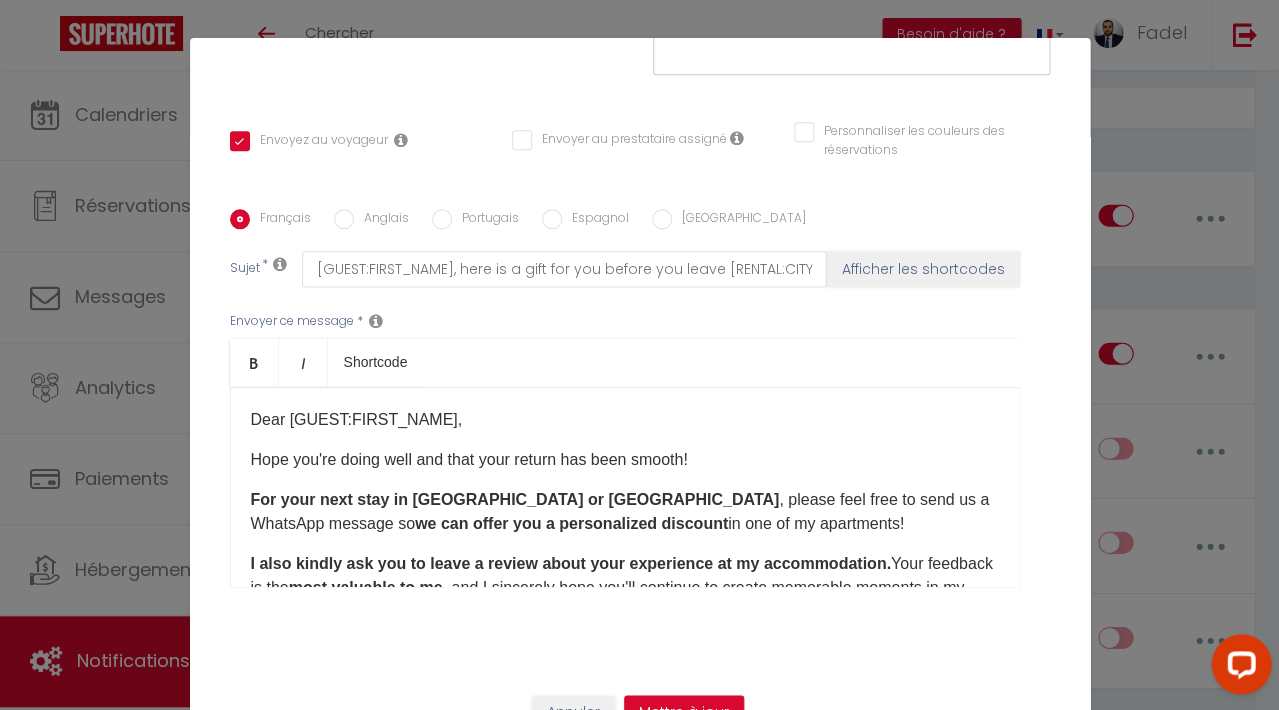 scroll, scrollTop: 409, scrollLeft: 0, axis: vertical 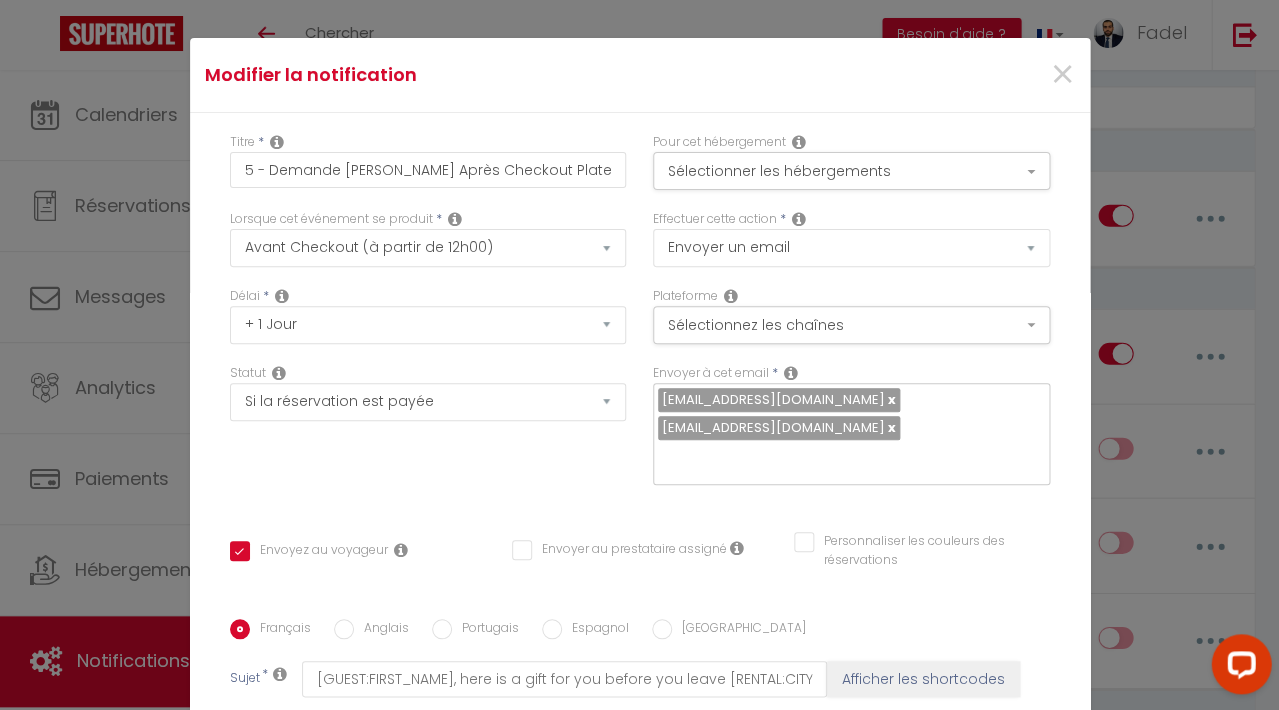 click at bounding box center (890, 427) 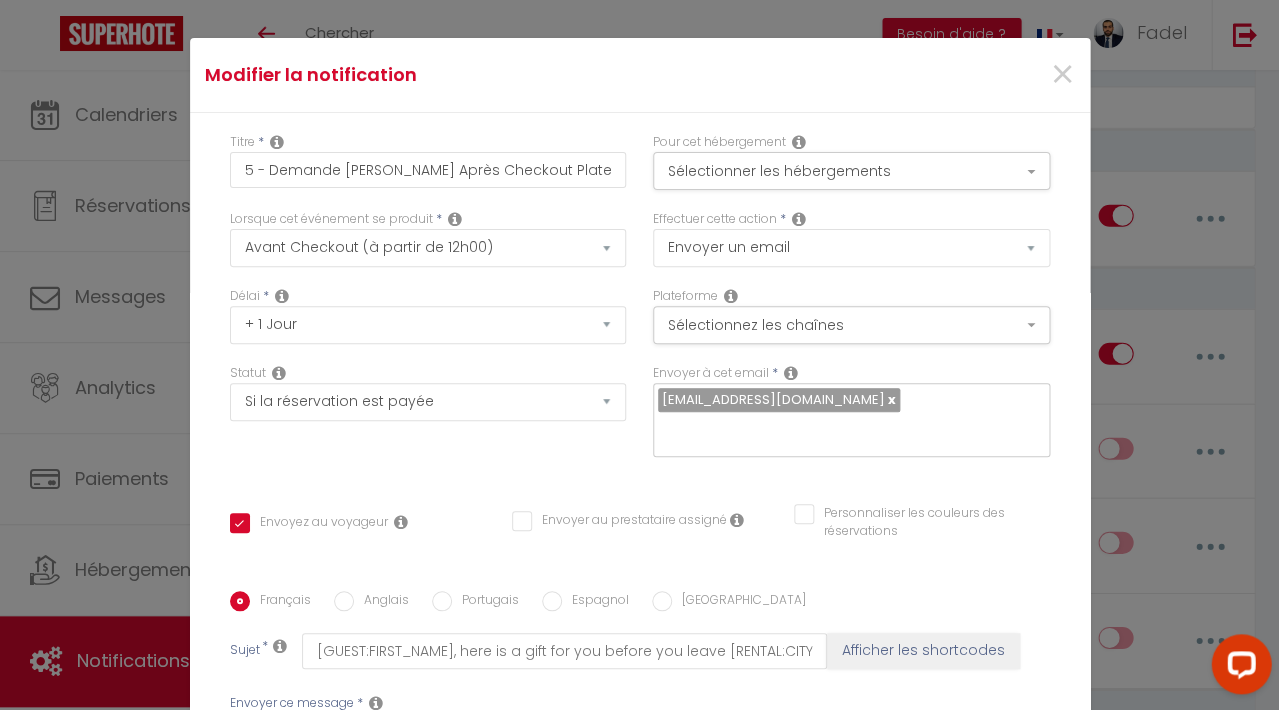 type on "[EMAIL_ADDRESS][DOMAIN_NAME]" 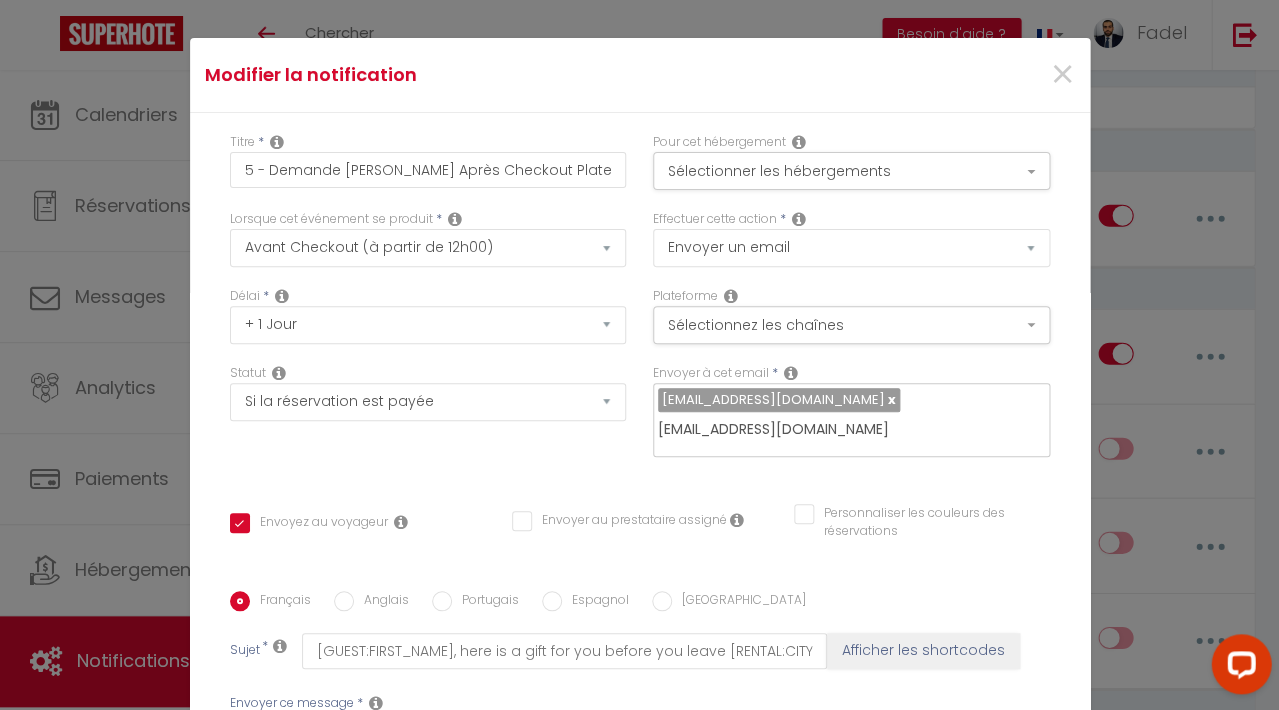 type 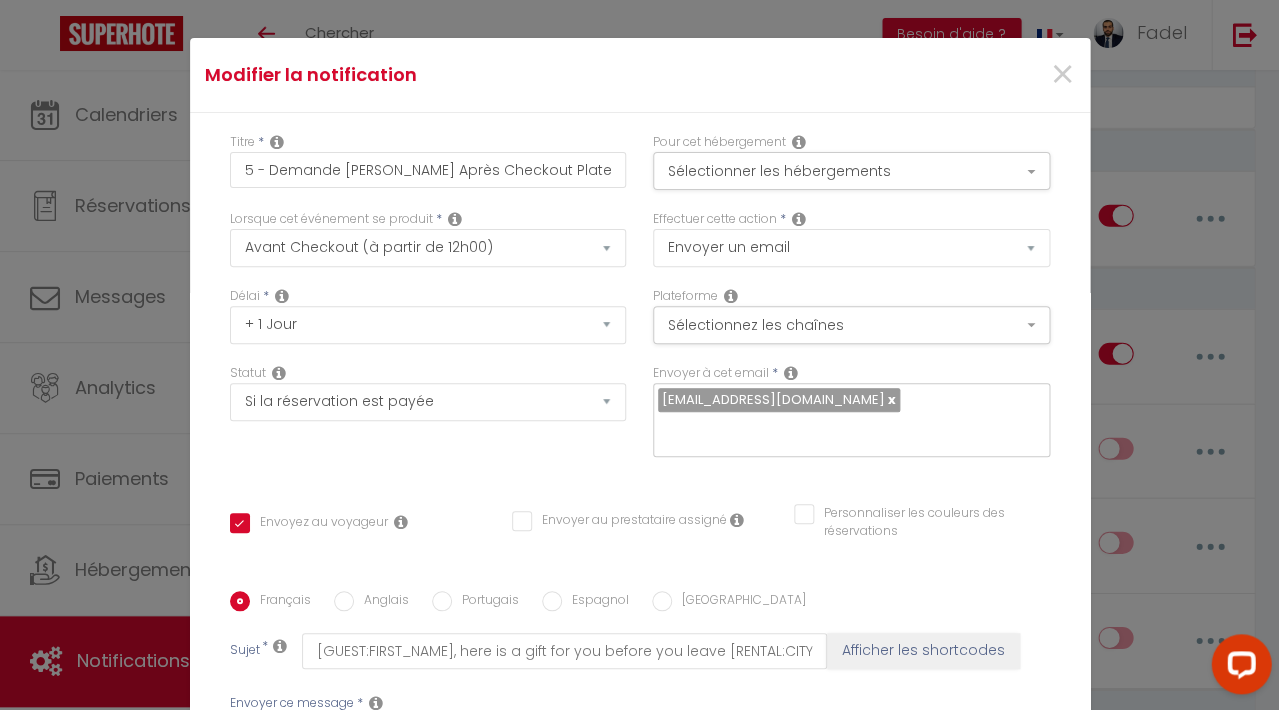 type on "[EMAIL_ADDRESS][DOMAIN_NAME]" 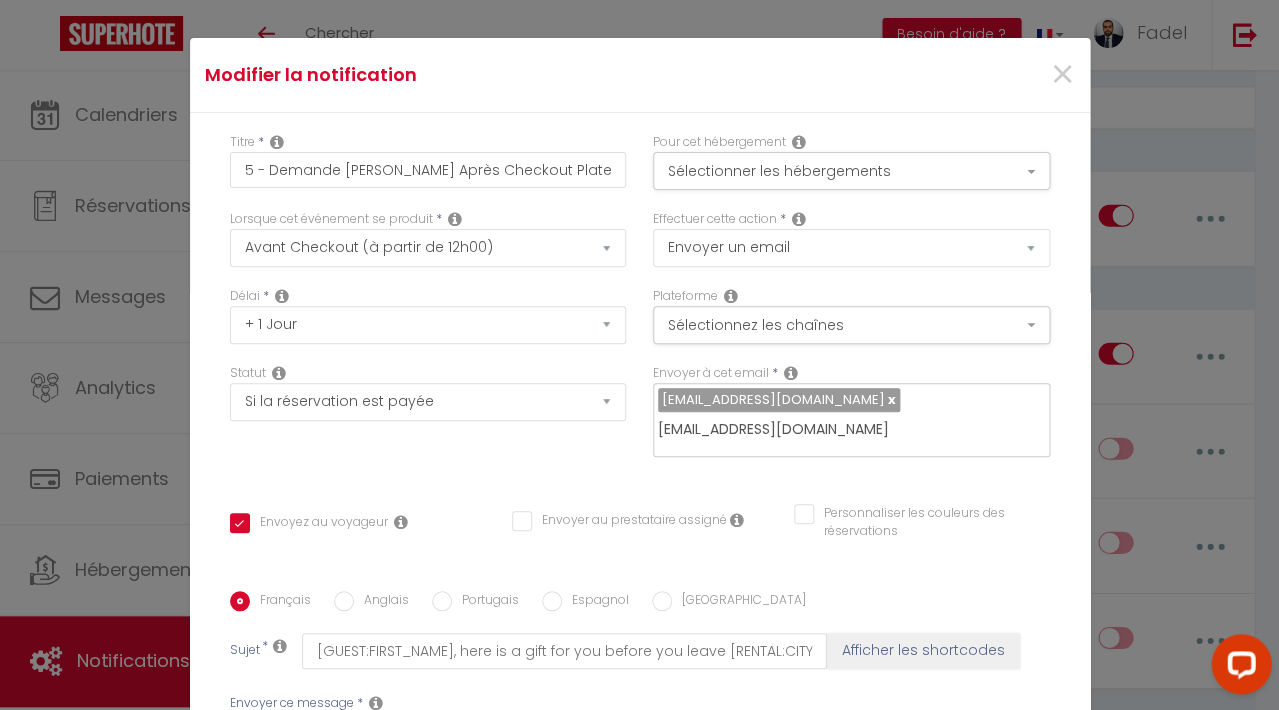 type 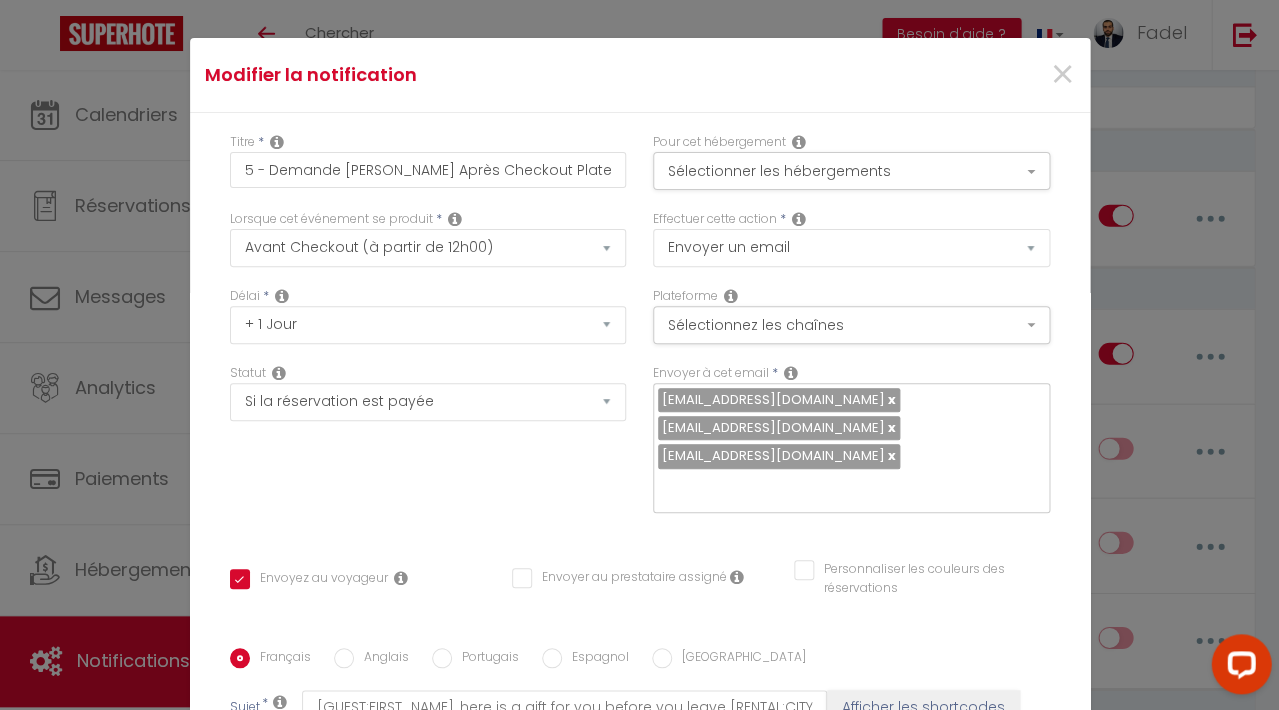 click on "[EMAIL_ADDRESS][DOMAIN_NAME]" at bounding box center [779, 456] 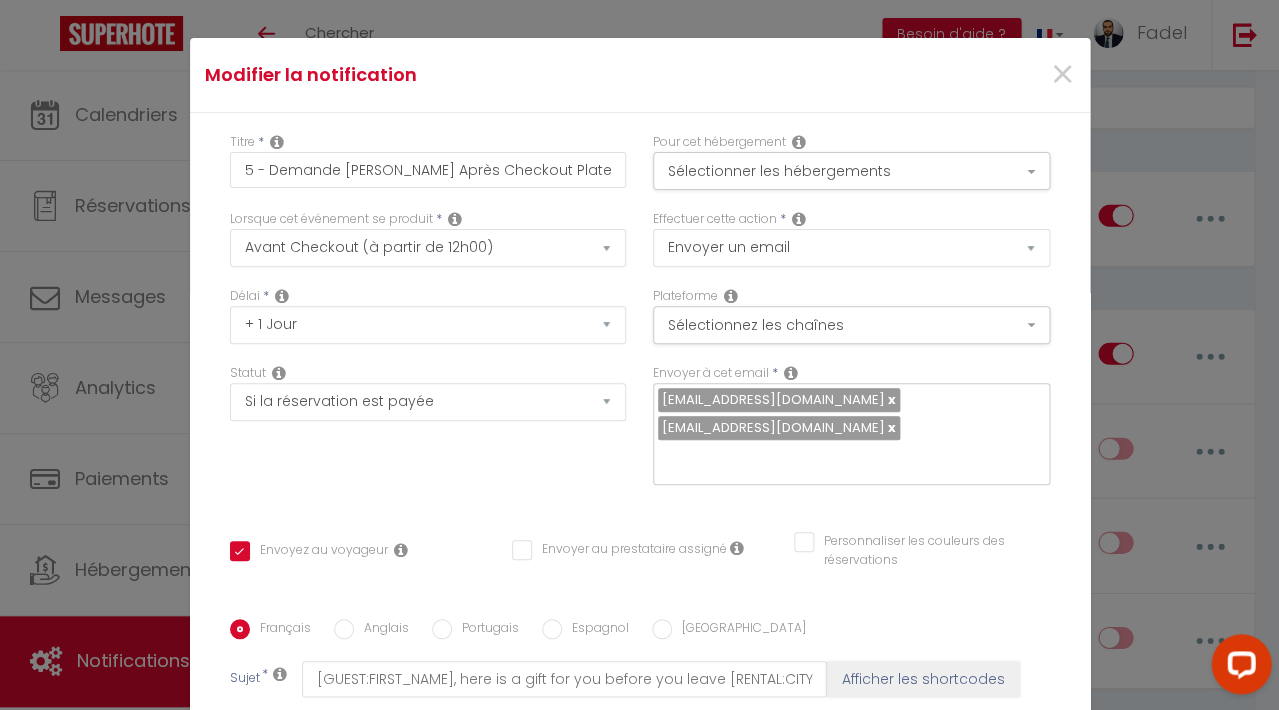 click at bounding box center [846, 458] 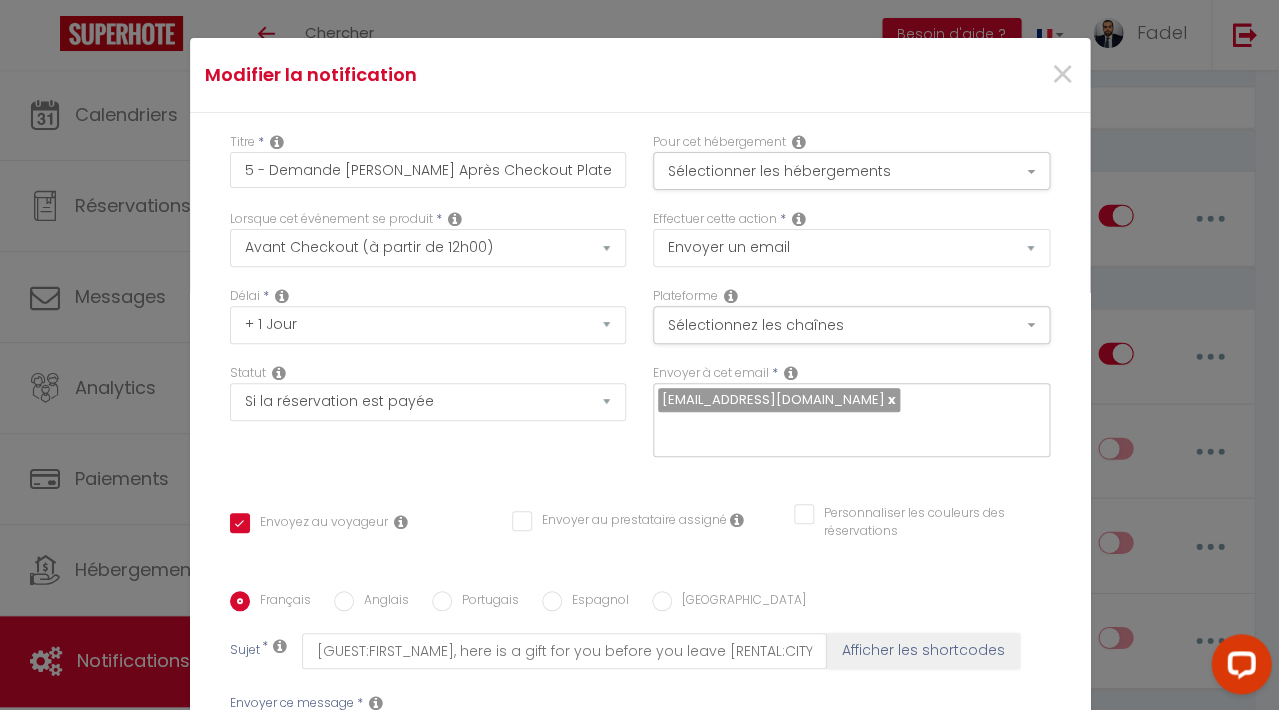 checkbox on "true" 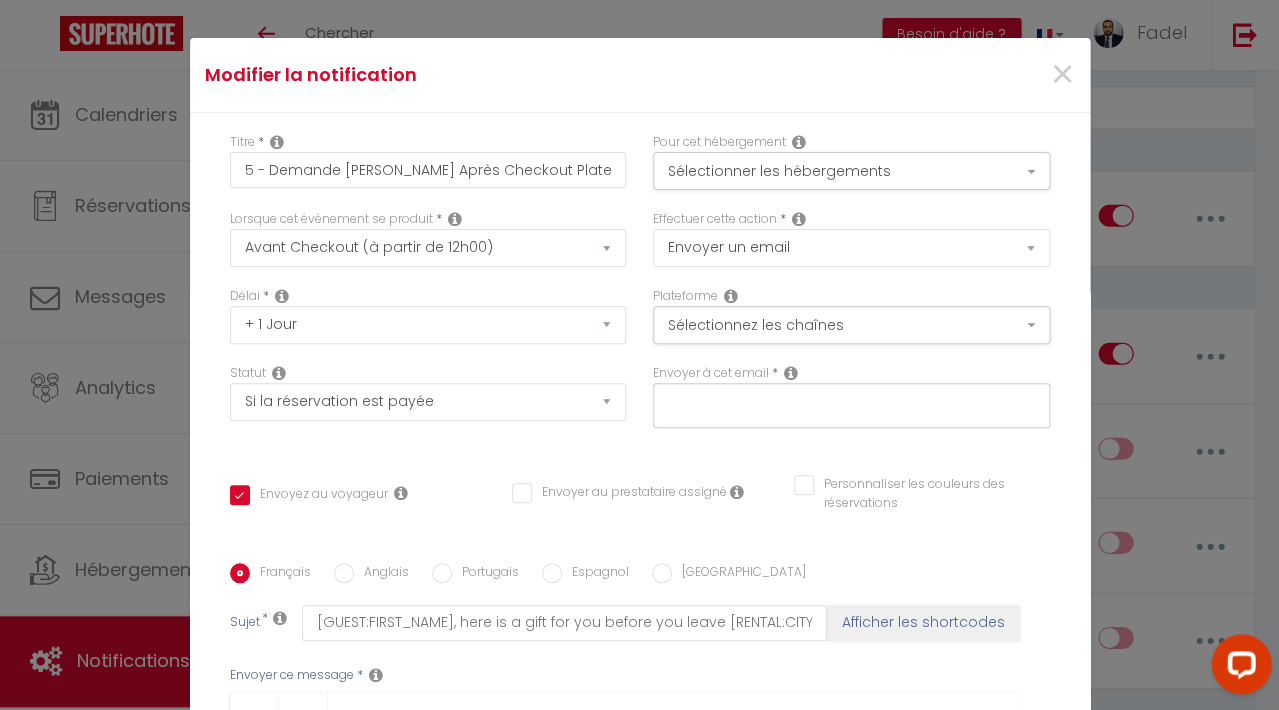 checkbox on "true" 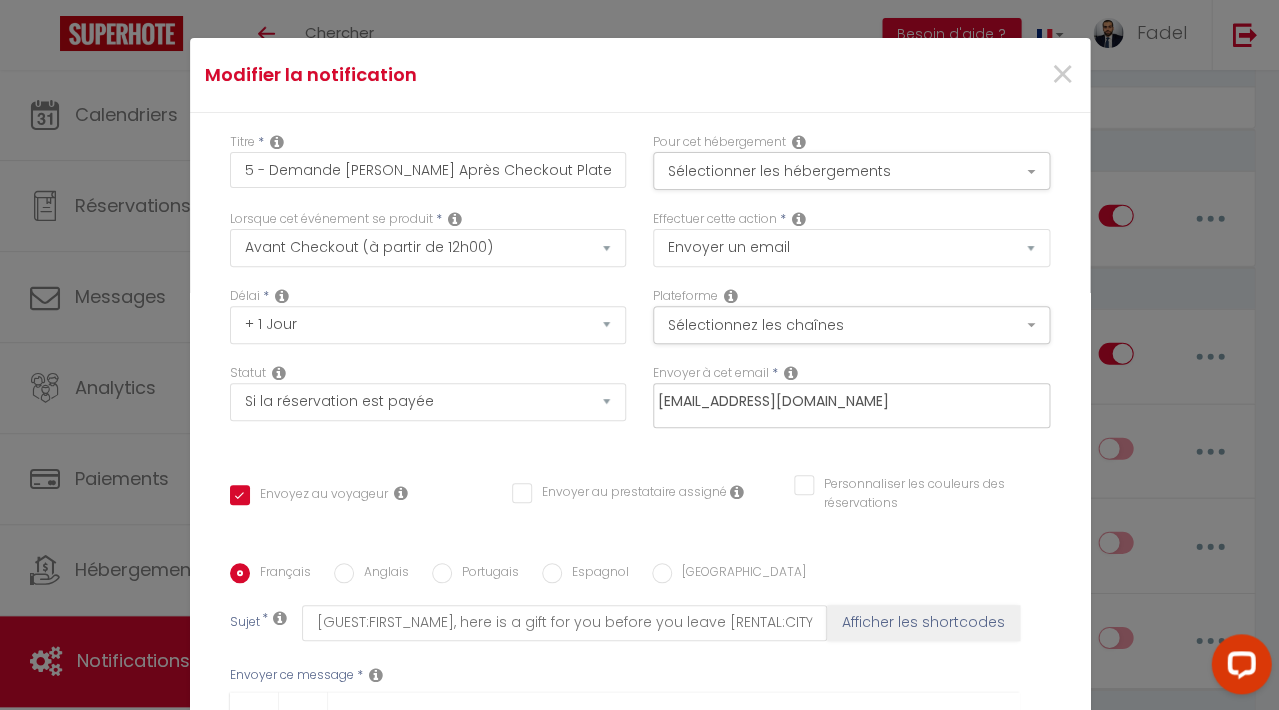 type 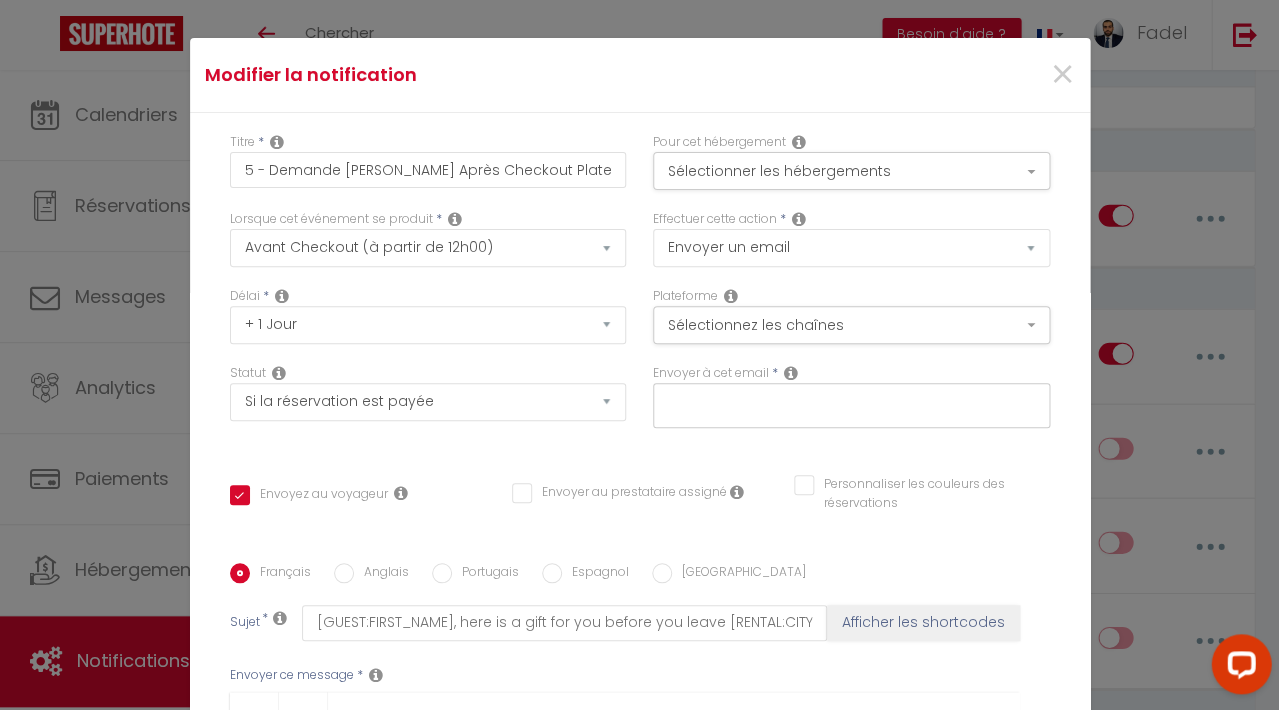 type on "[EMAIL_ADDRESS][DOMAIN_NAME]" 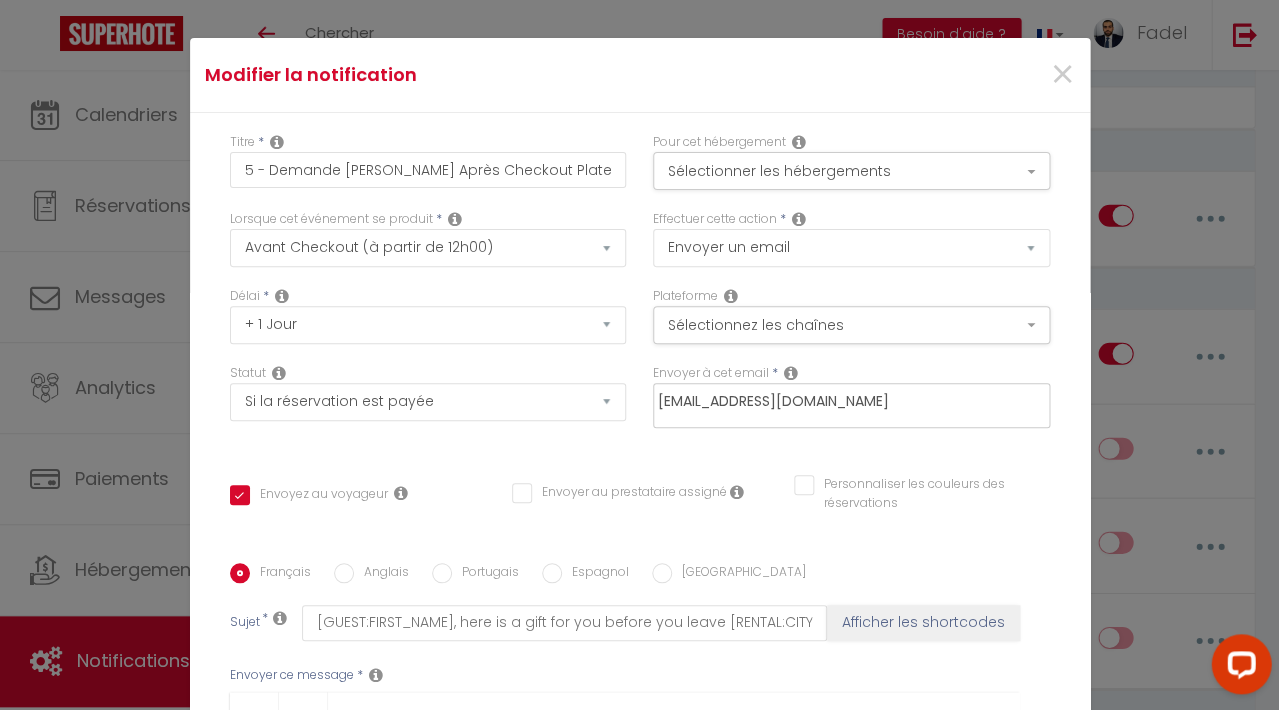 type 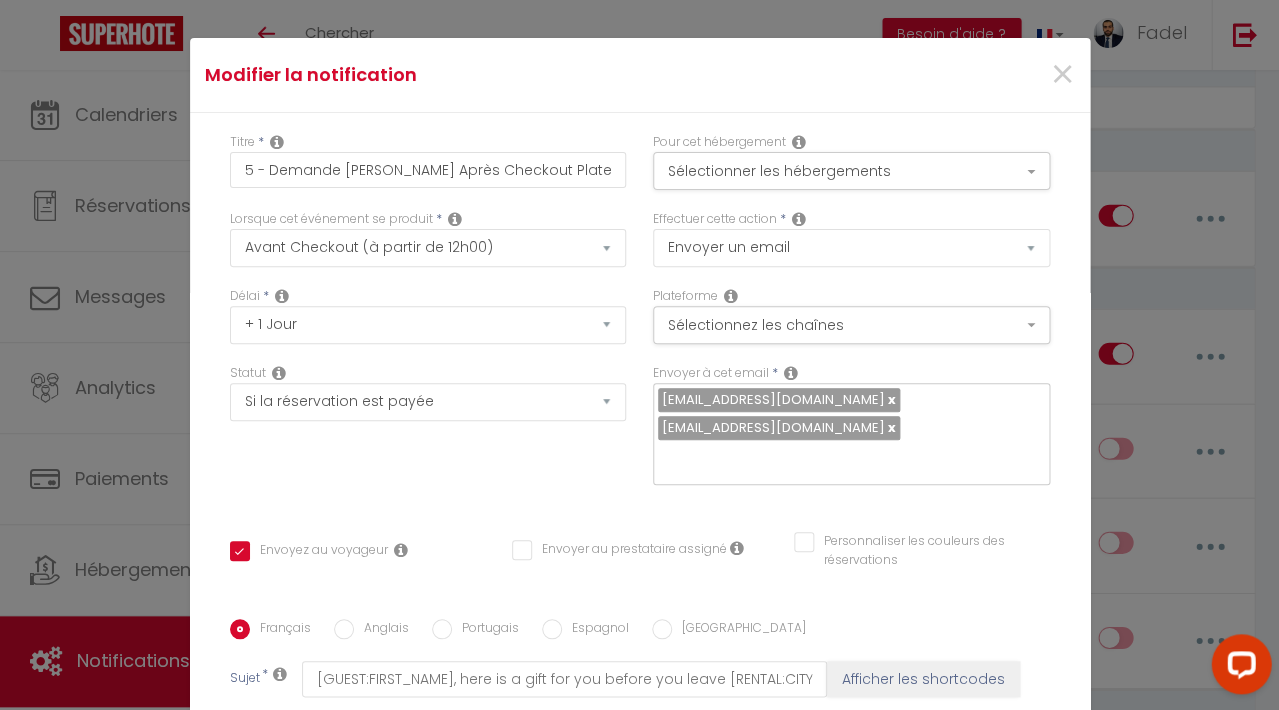 click at bounding box center [890, 427] 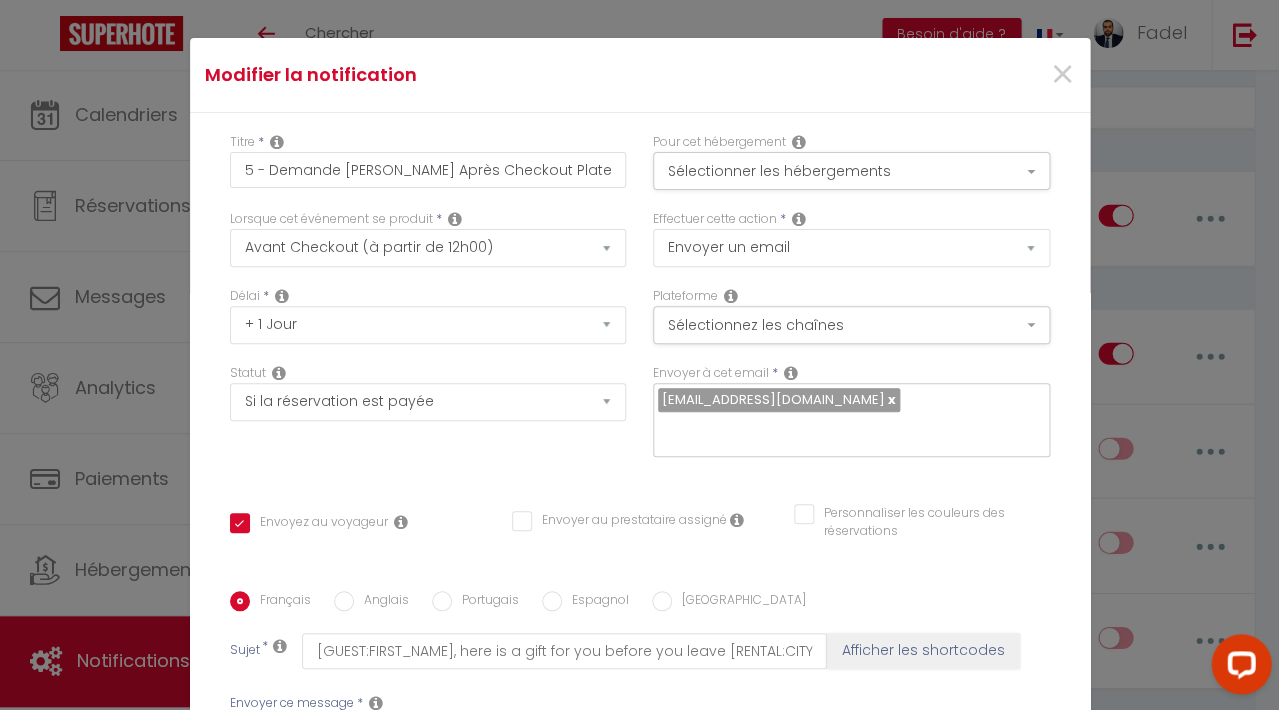 click at bounding box center (846, 430) 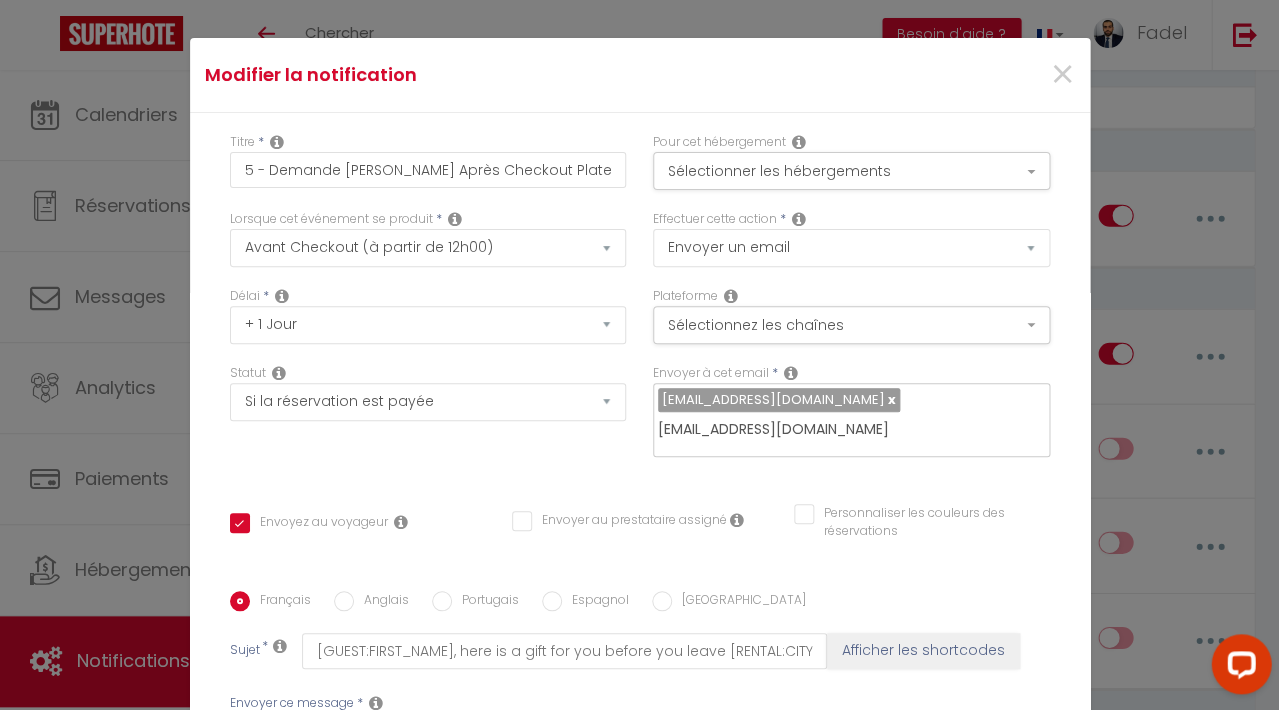 type 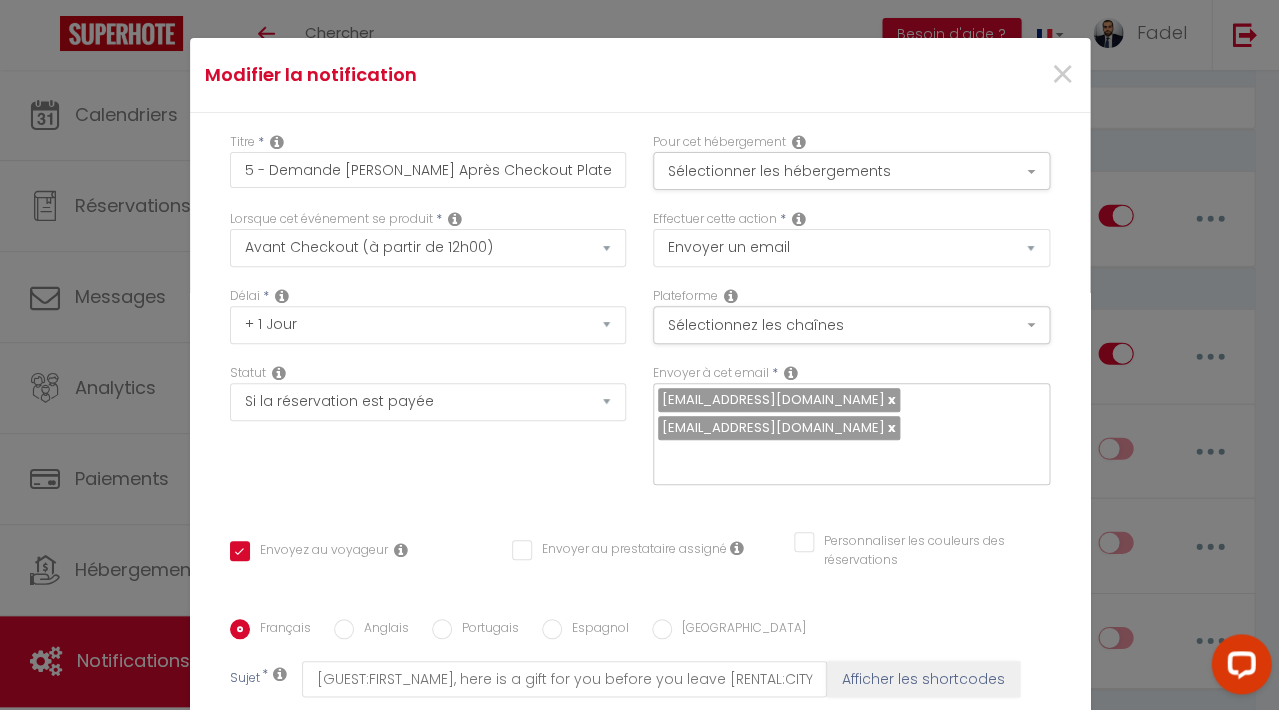 type on "[EMAIL_ADDRESS][DOMAIN_NAME]" 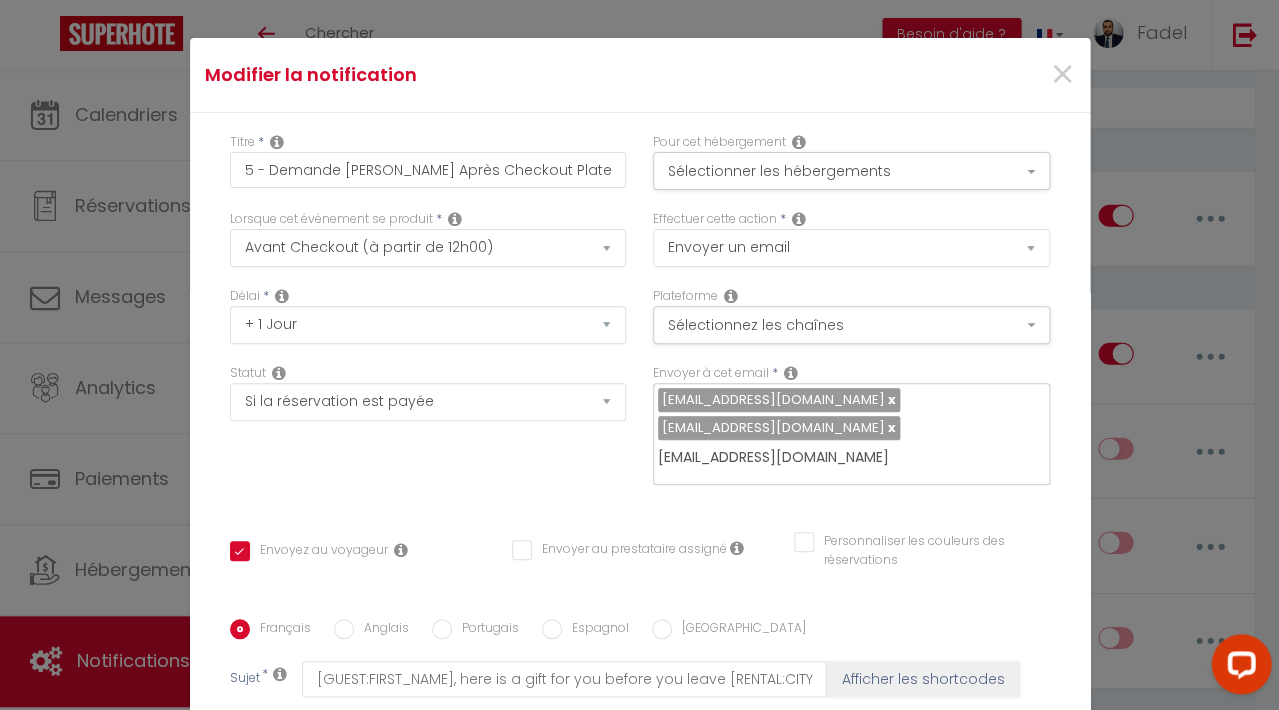 type 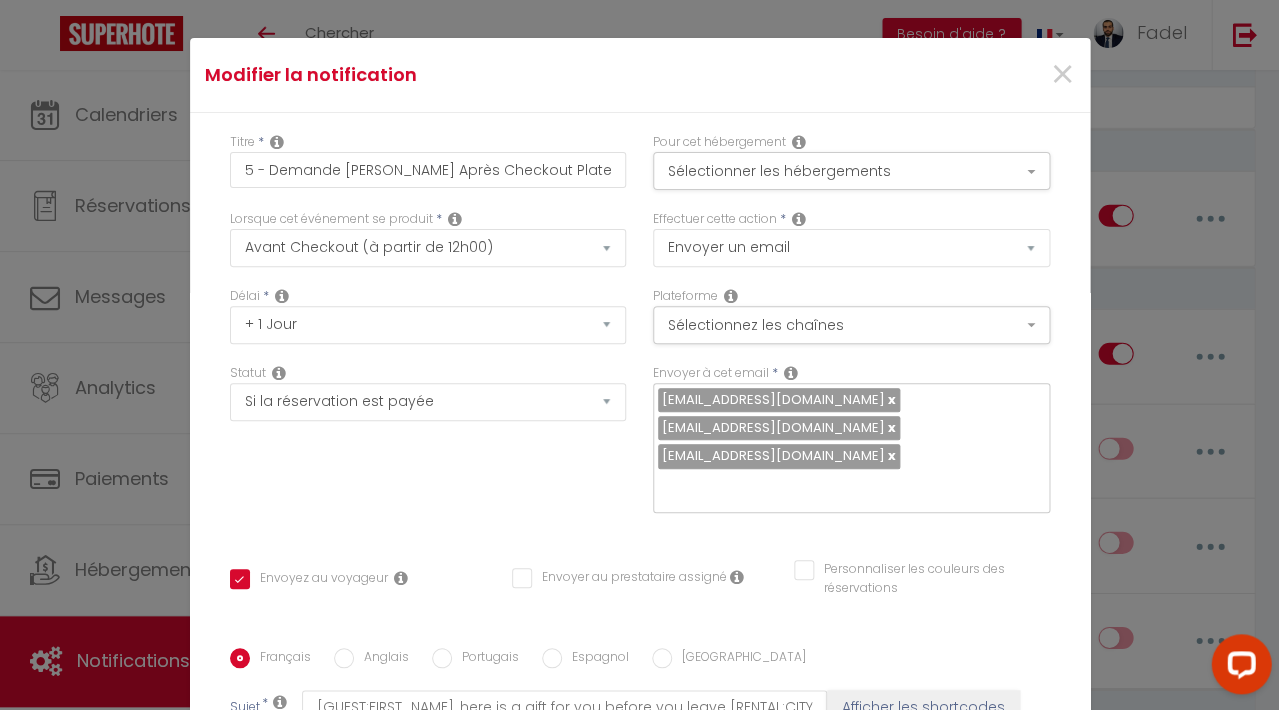 click at bounding box center [890, 455] 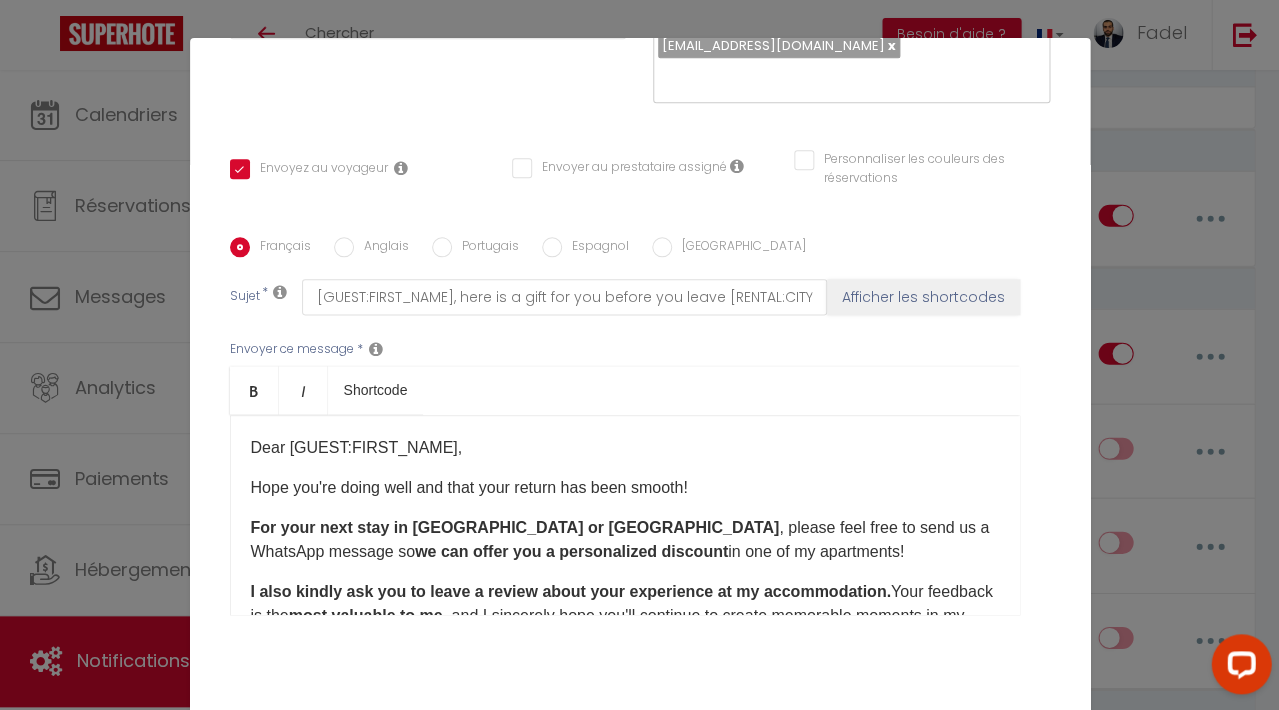 scroll, scrollTop: 381, scrollLeft: 0, axis: vertical 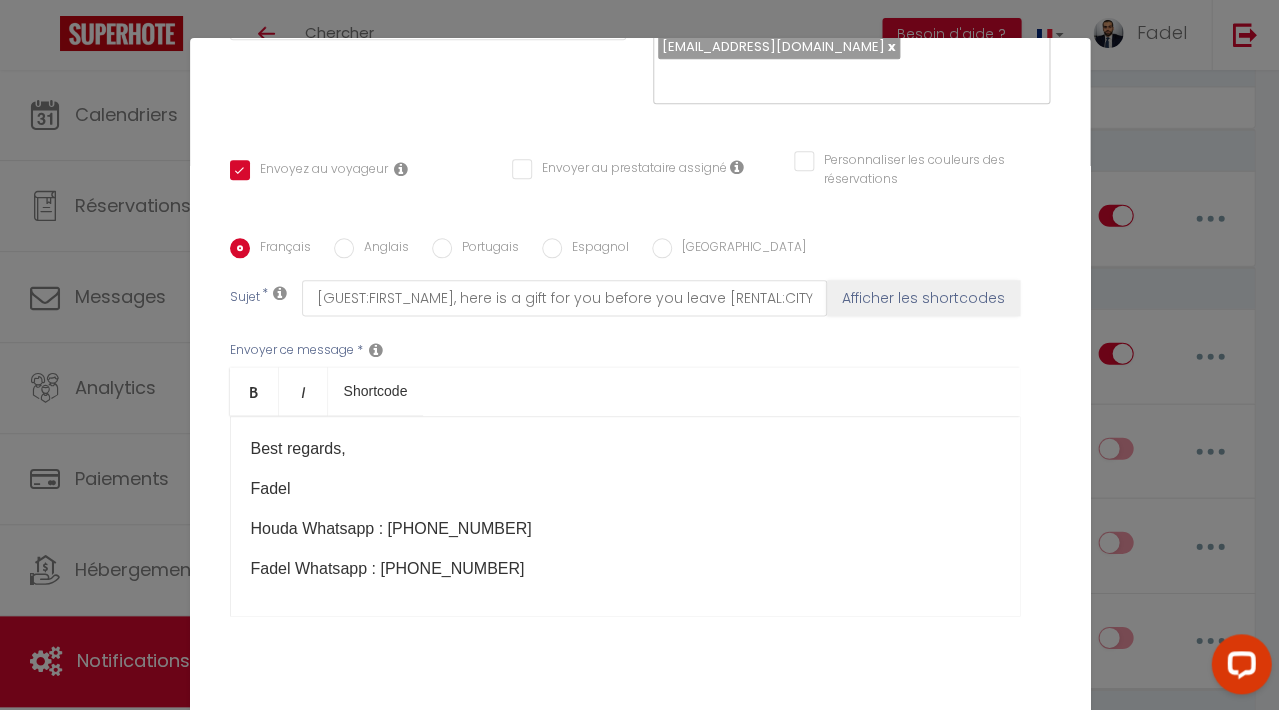 click on "Mettre à jour" at bounding box center (684, 741) 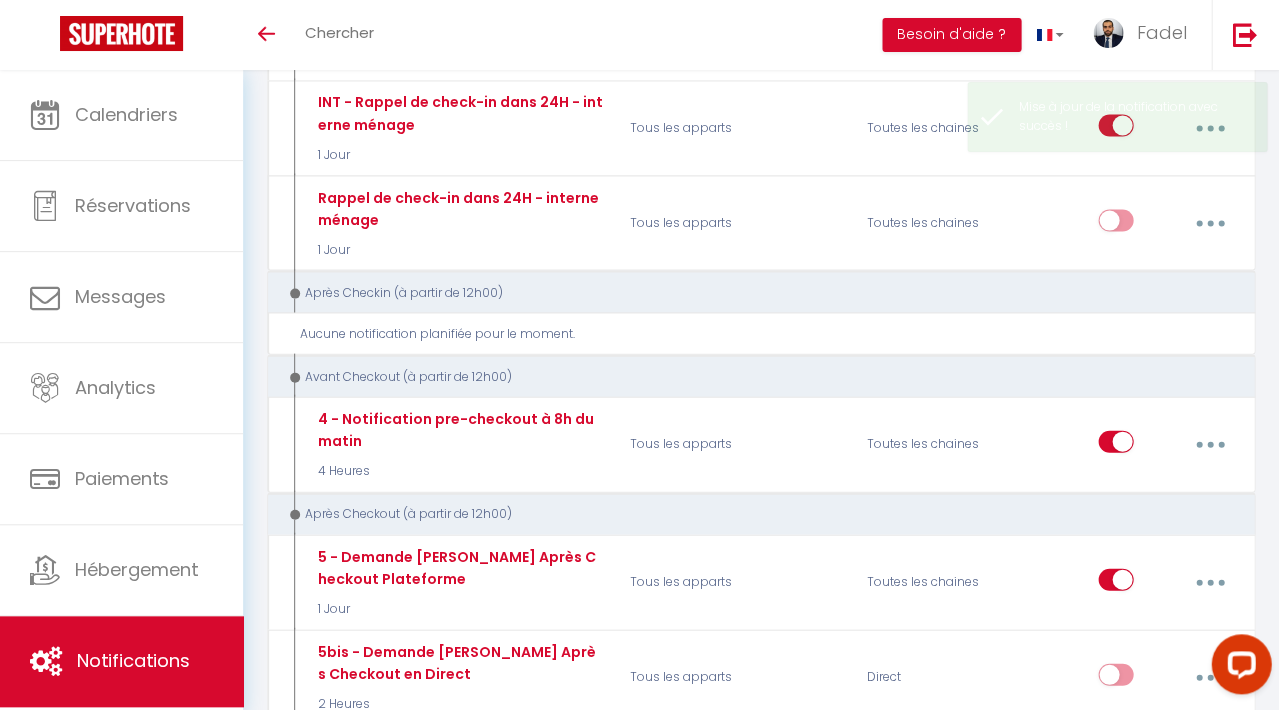 scroll, scrollTop: 780, scrollLeft: 0, axis: vertical 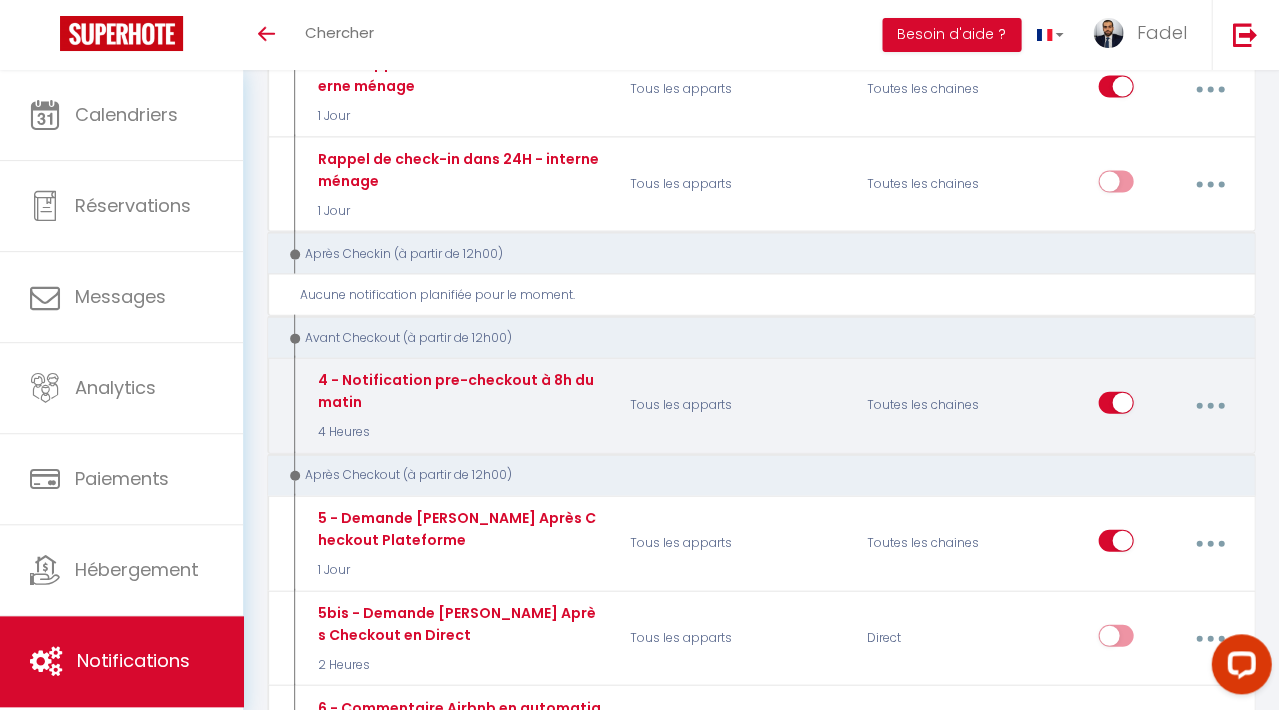 click at bounding box center (1209, 405) 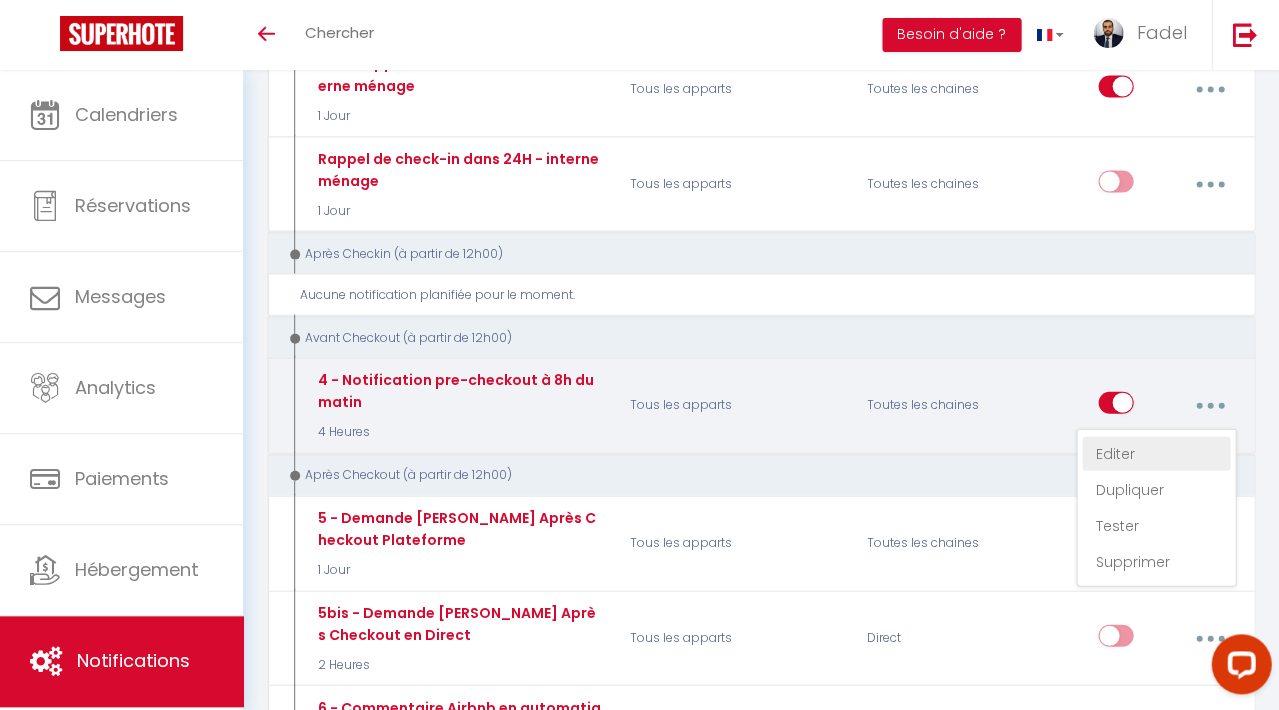 click on "Editer" at bounding box center [1156, 453] 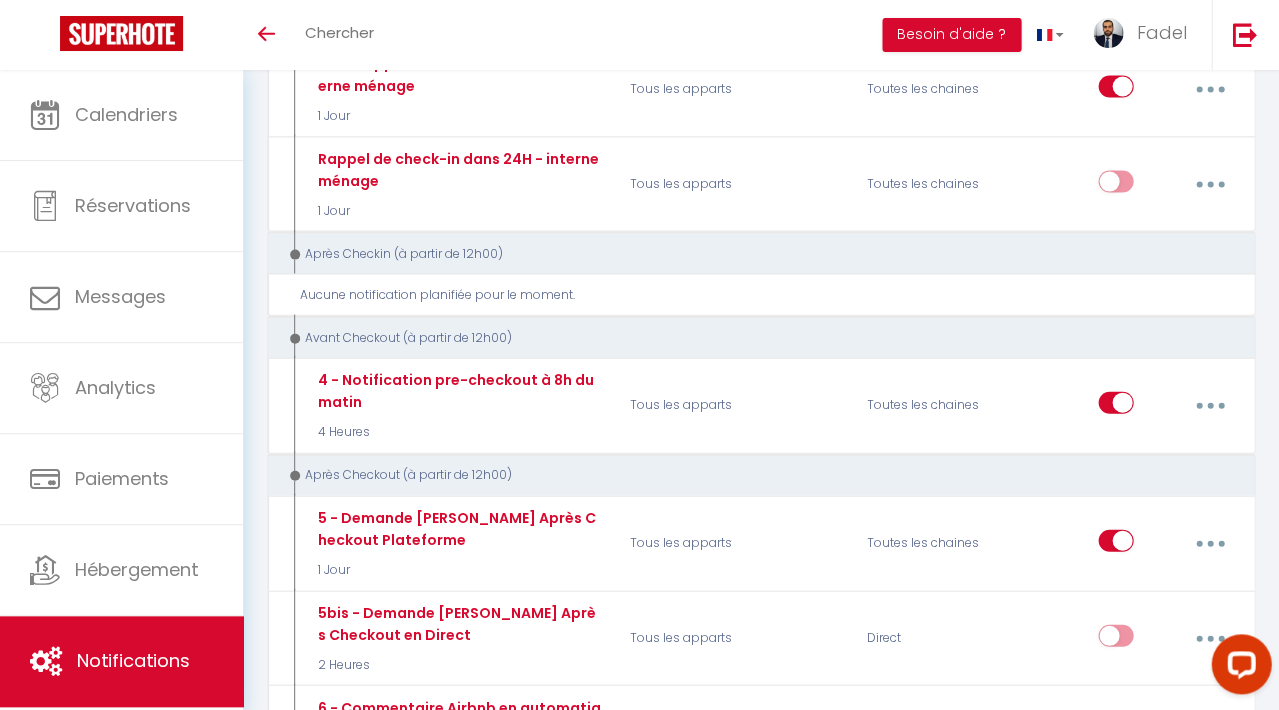 scroll, scrollTop: 225, scrollLeft: 0, axis: vertical 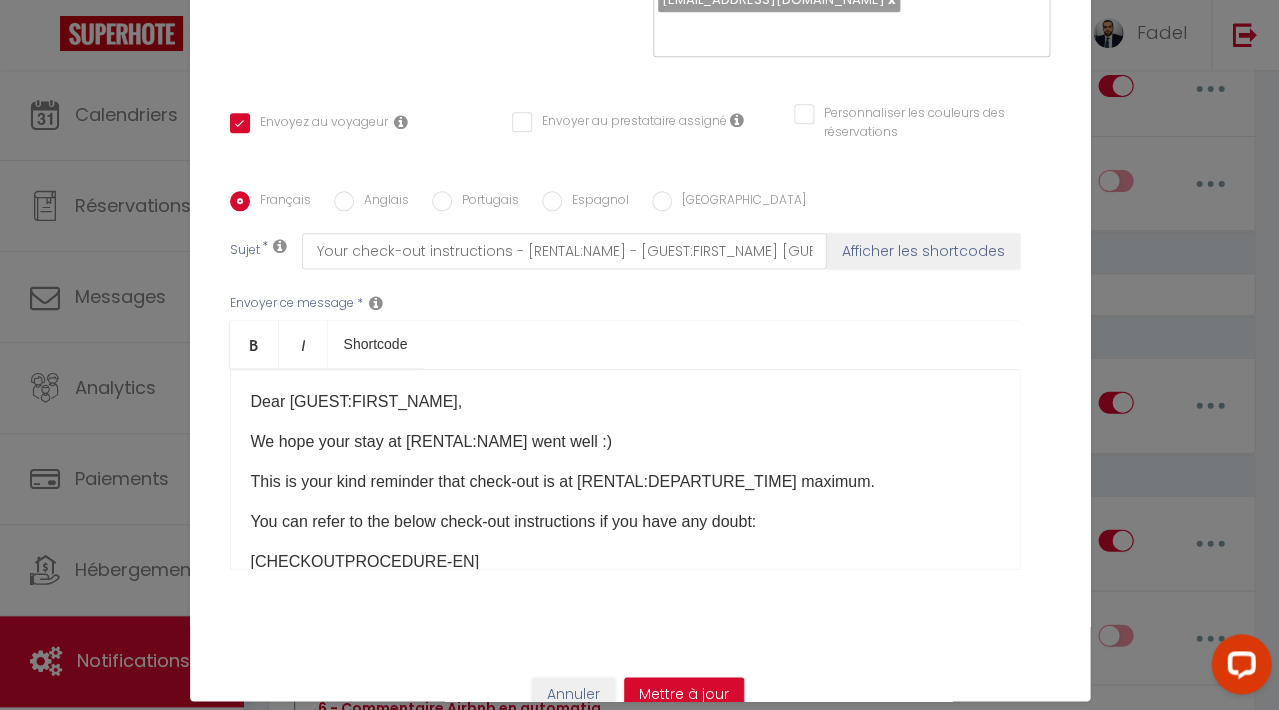click on "Annuler" at bounding box center [573, 694] 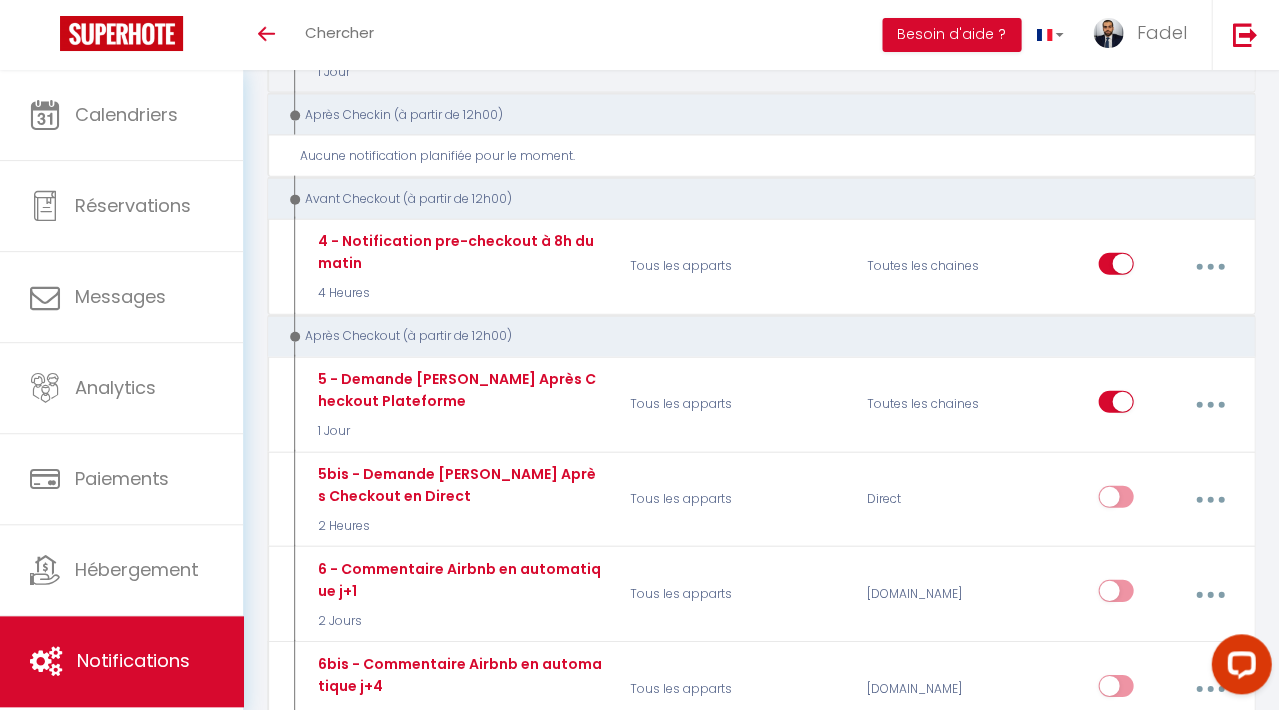 scroll, scrollTop: 657, scrollLeft: 0, axis: vertical 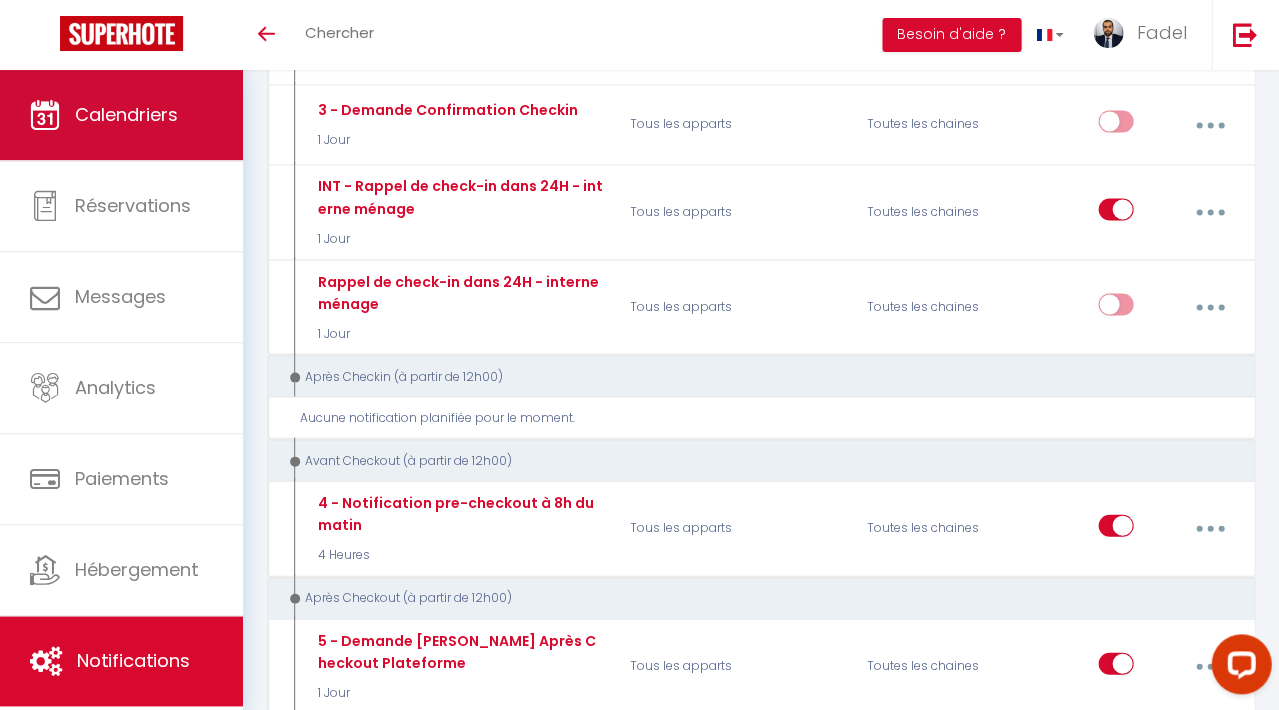 click on "Calendriers" at bounding box center (121, 115) 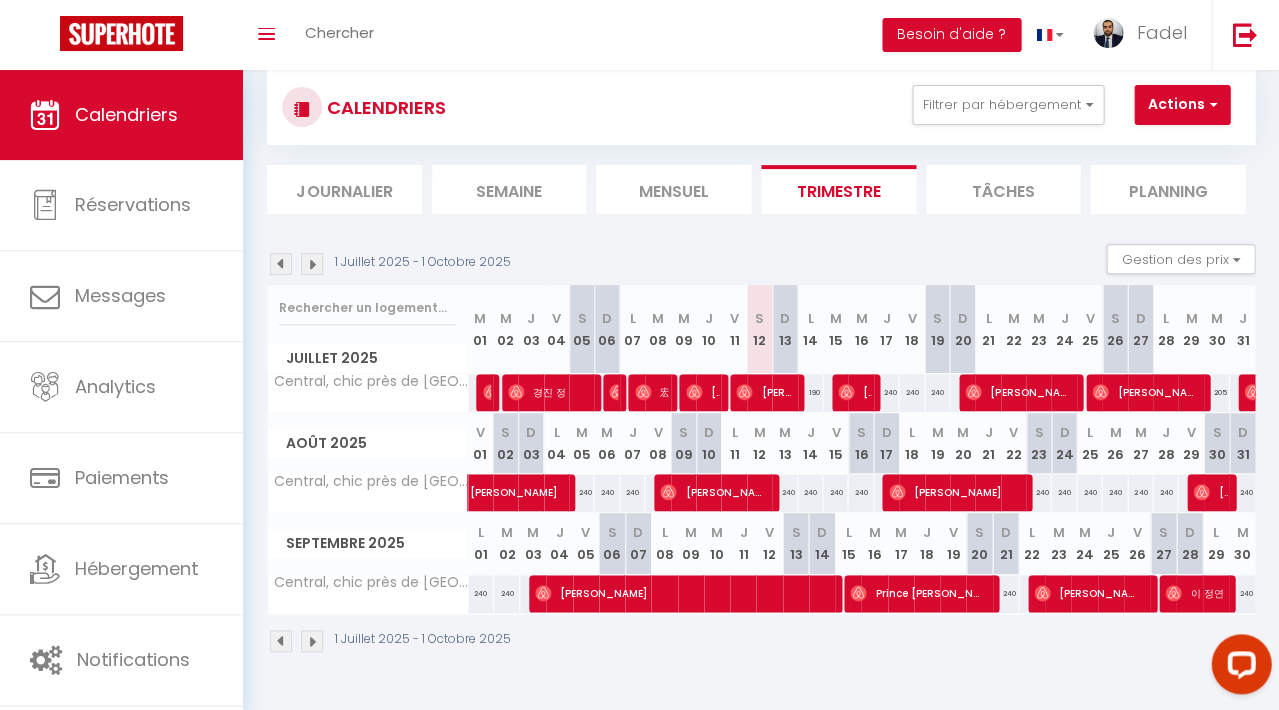 scroll, scrollTop: 58, scrollLeft: 0, axis: vertical 